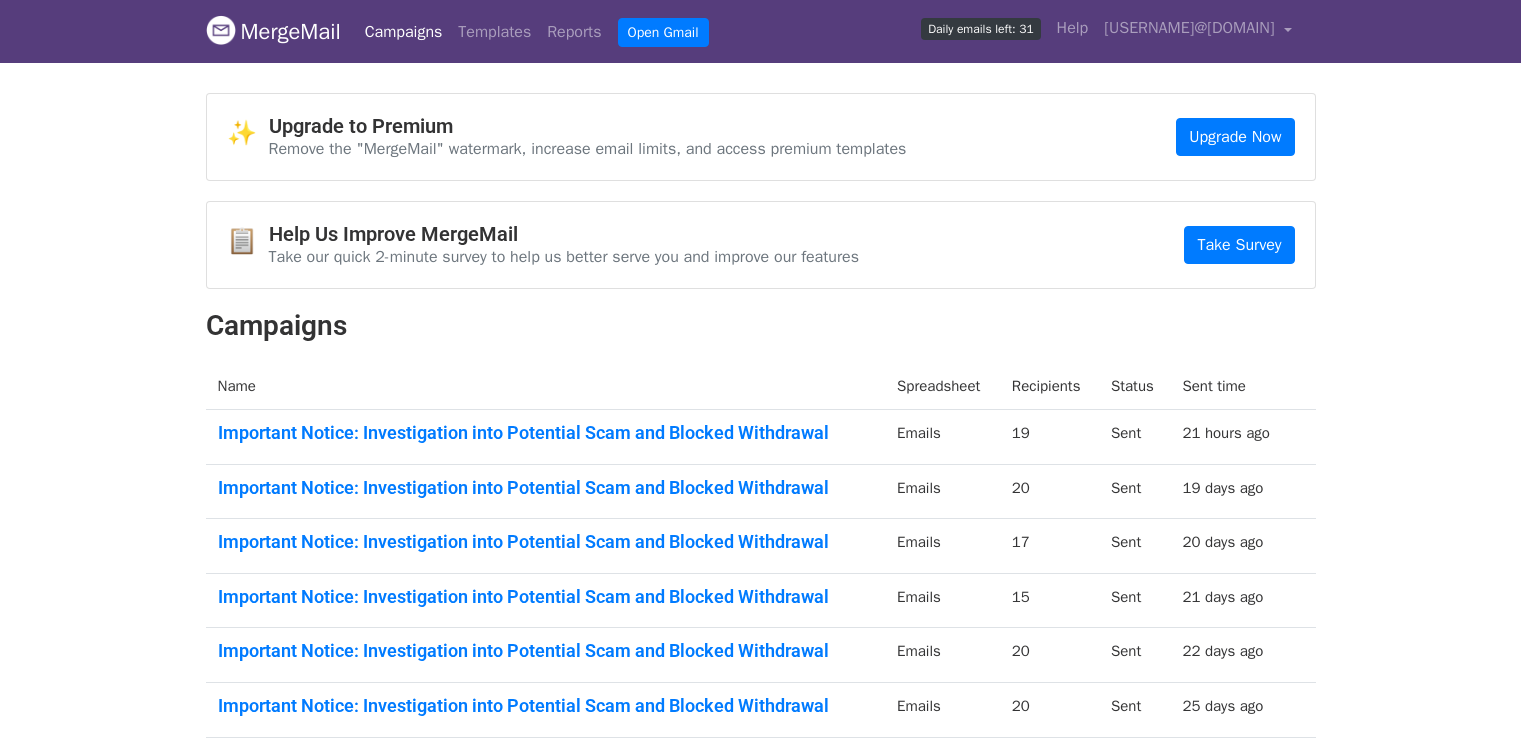 scroll, scrollTop: 0, scrollLeft: 0, axis: both 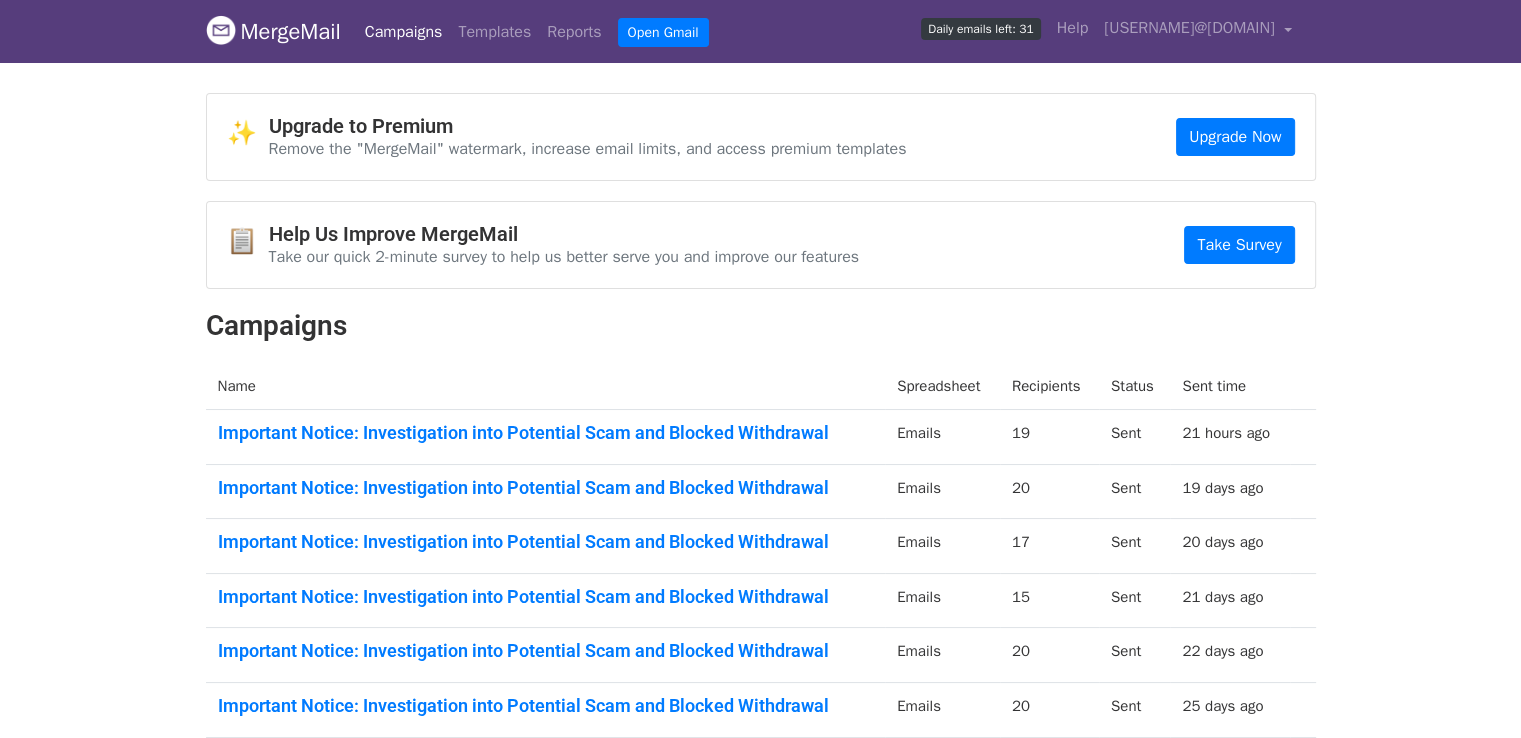 click on "MergeMail" at bounding box center (273, 32) 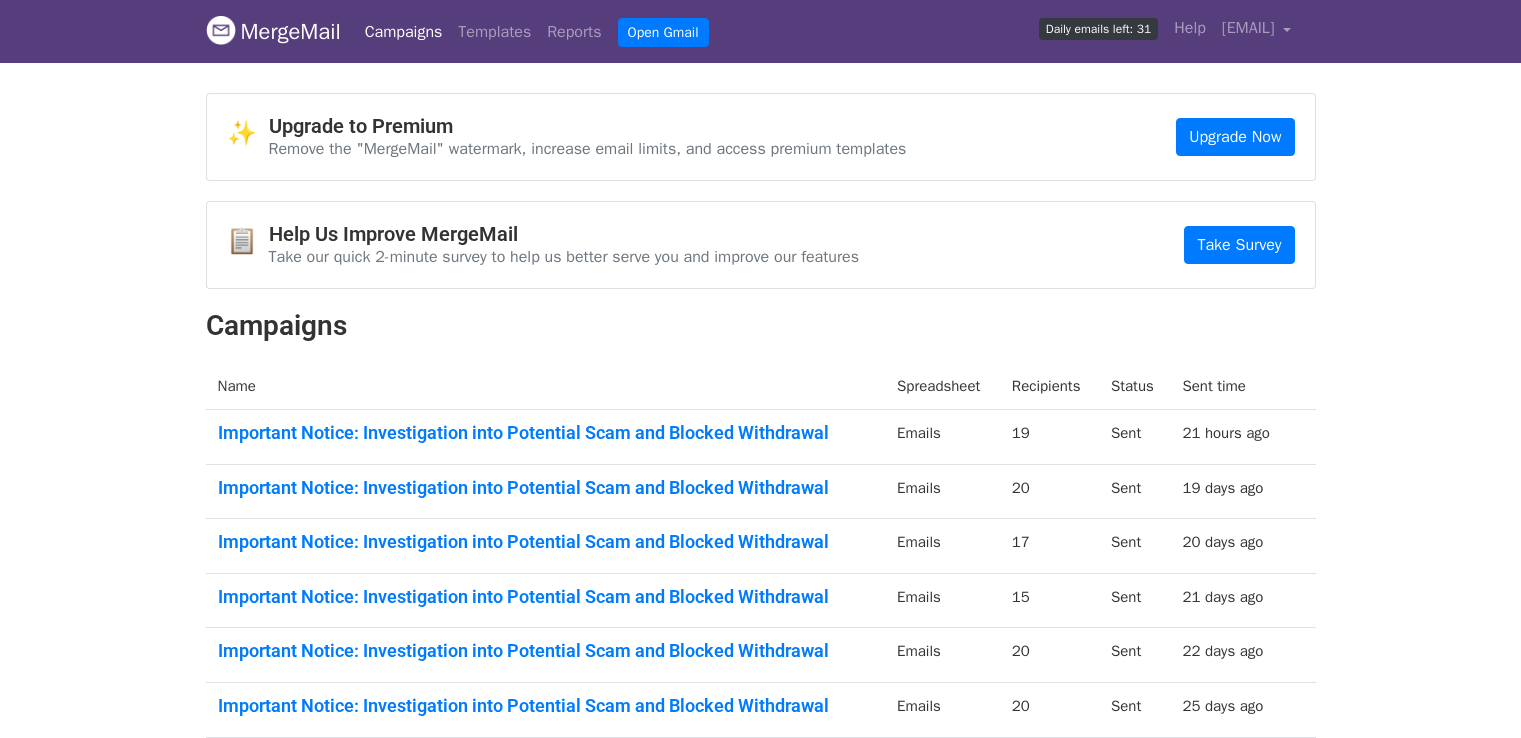 scroll, scrollTop: 0, scrollLeft: 0, axis: both 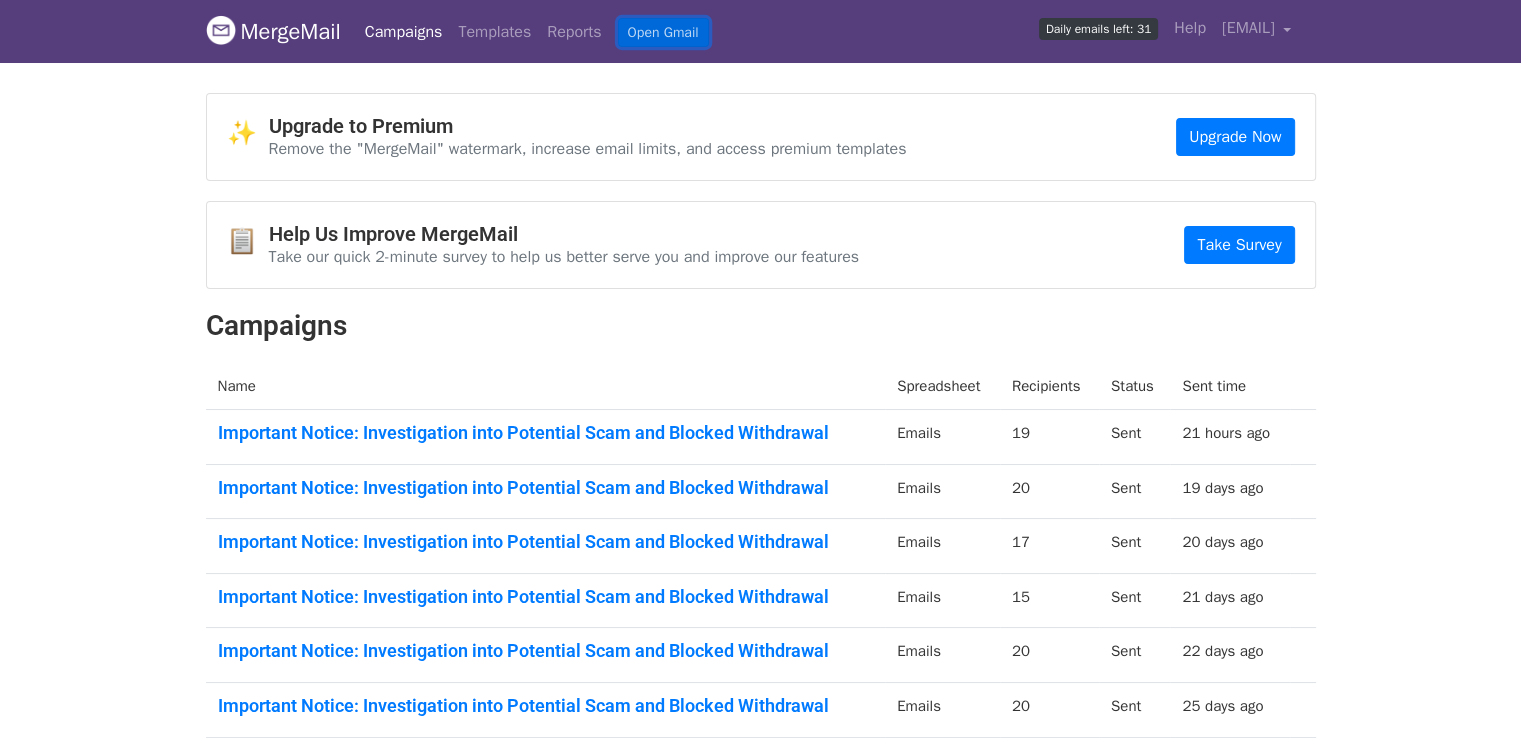click on "Open Gmail" at bounding box center (663, 32) 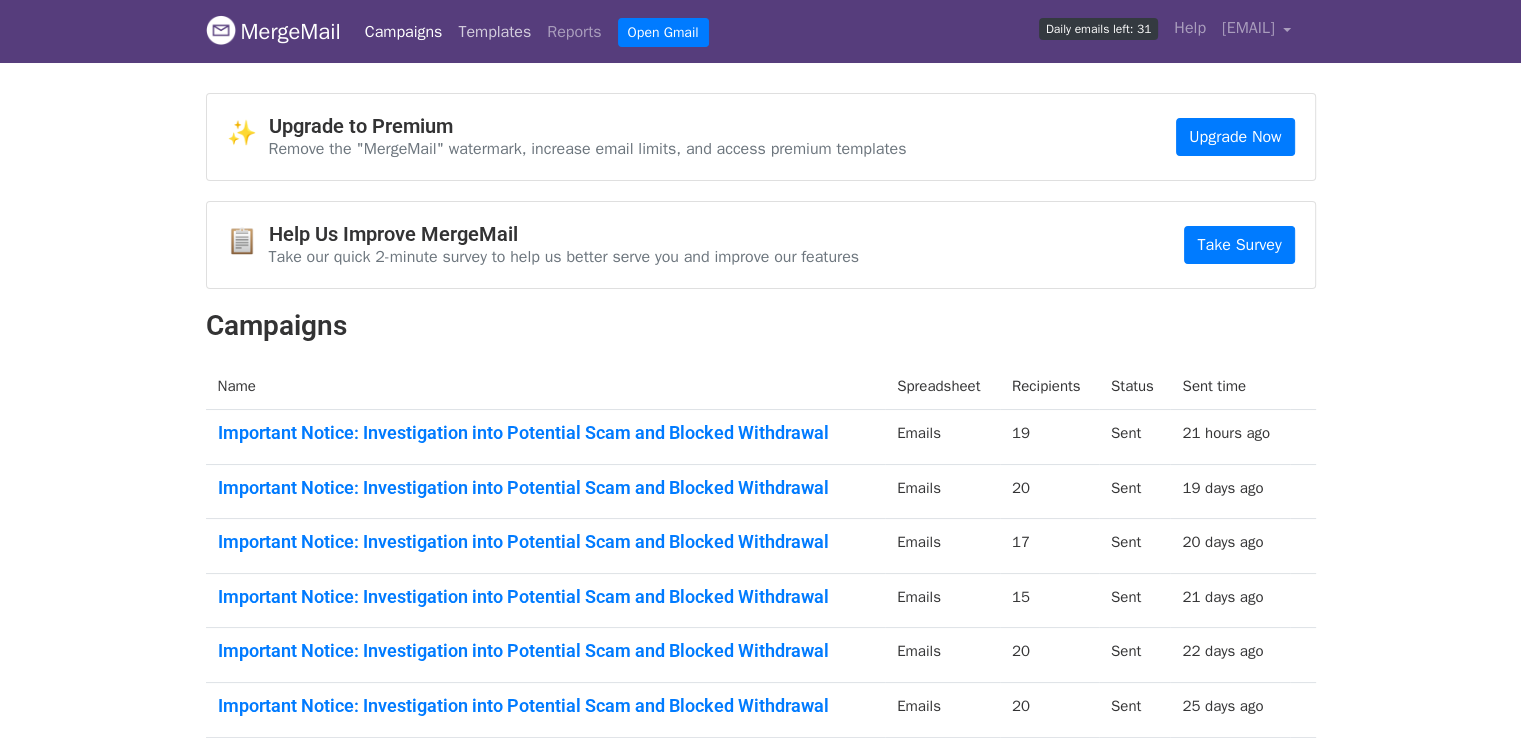 click on "Templates" at bounding box center (494, 32) 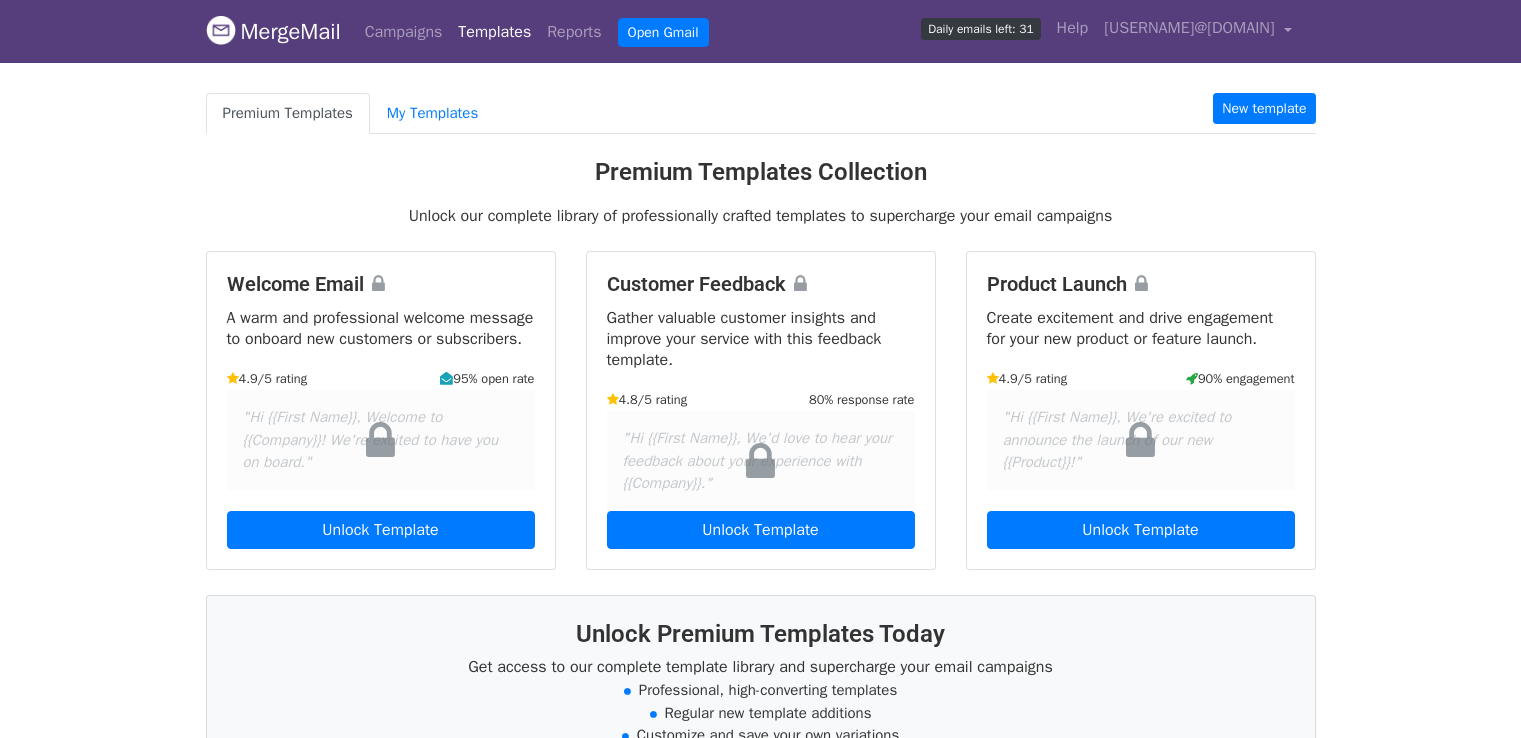scroll, scrollTop: 0, scrollLeft: 0, axis: both 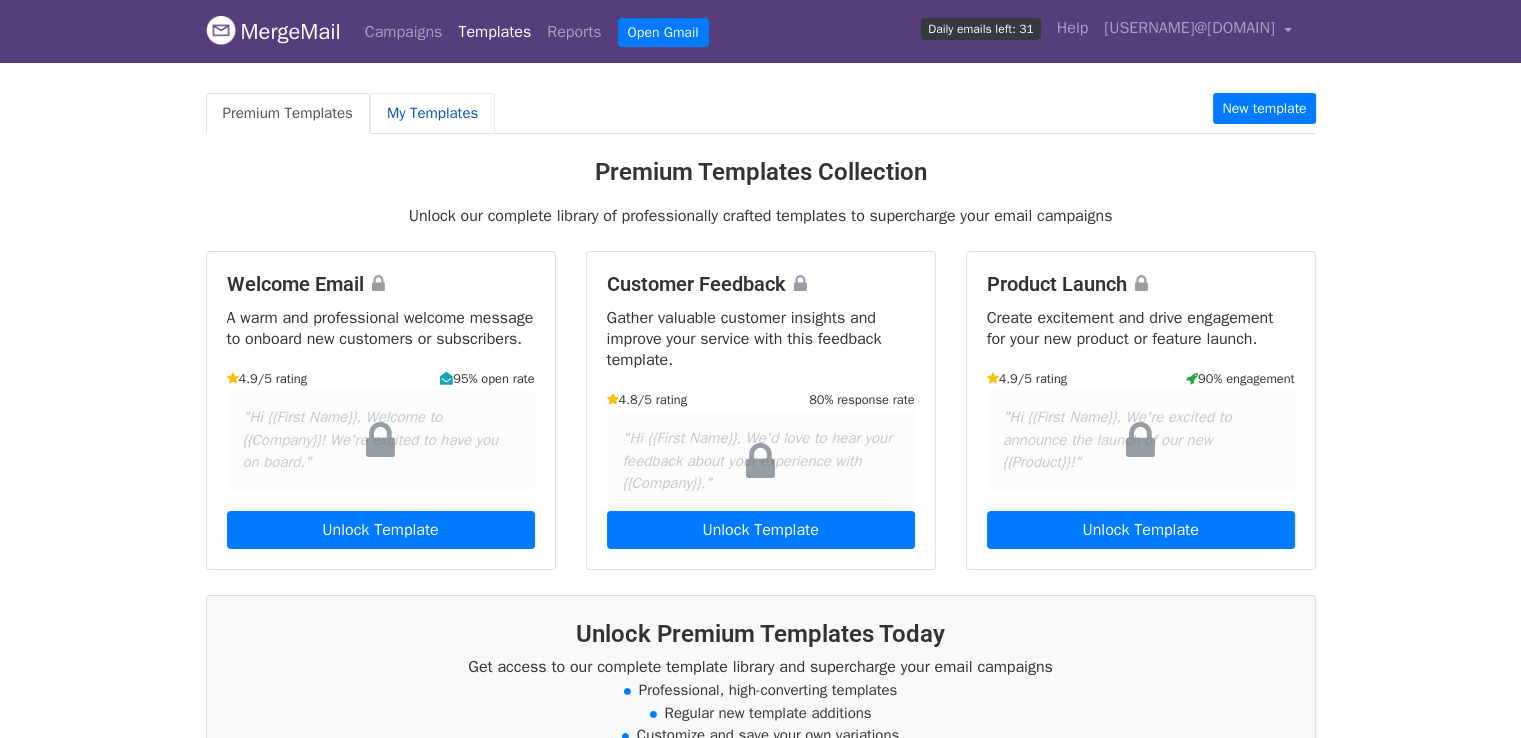 click on "My Templates" at bounding box center [432, 113] 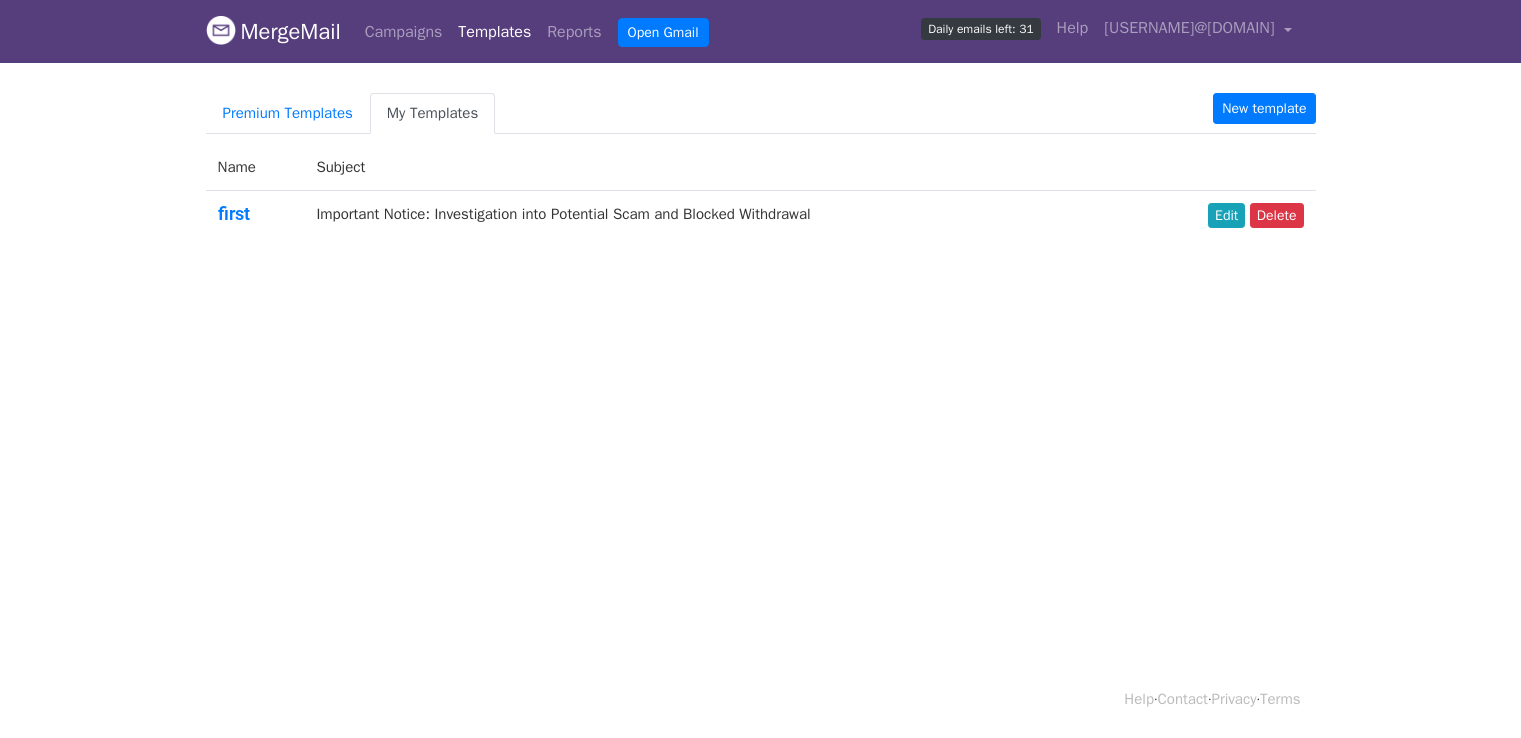 scroll, scrollTop: 0, scrollLeft: 0, axis: both 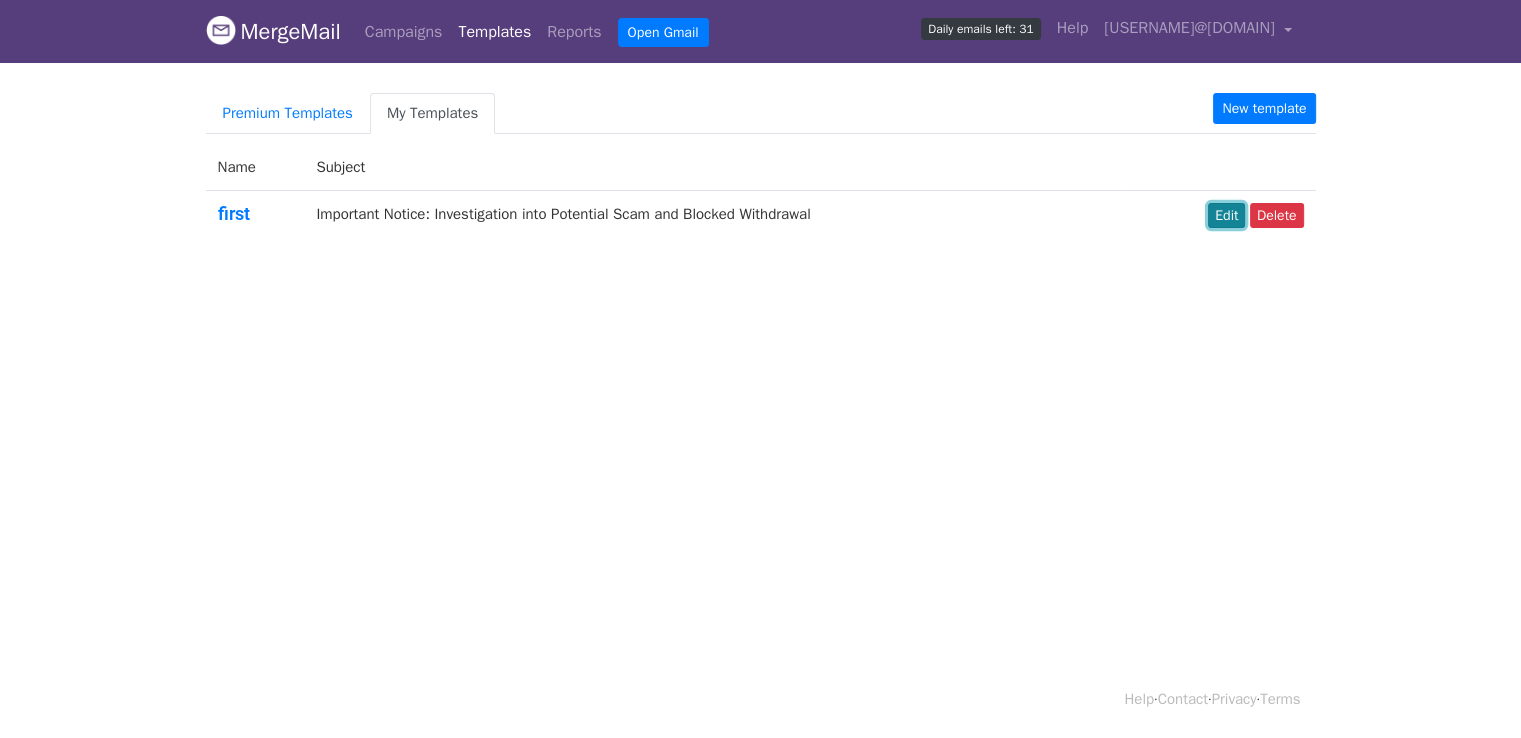 click on "Edit" at bounding box center (1226, 215) 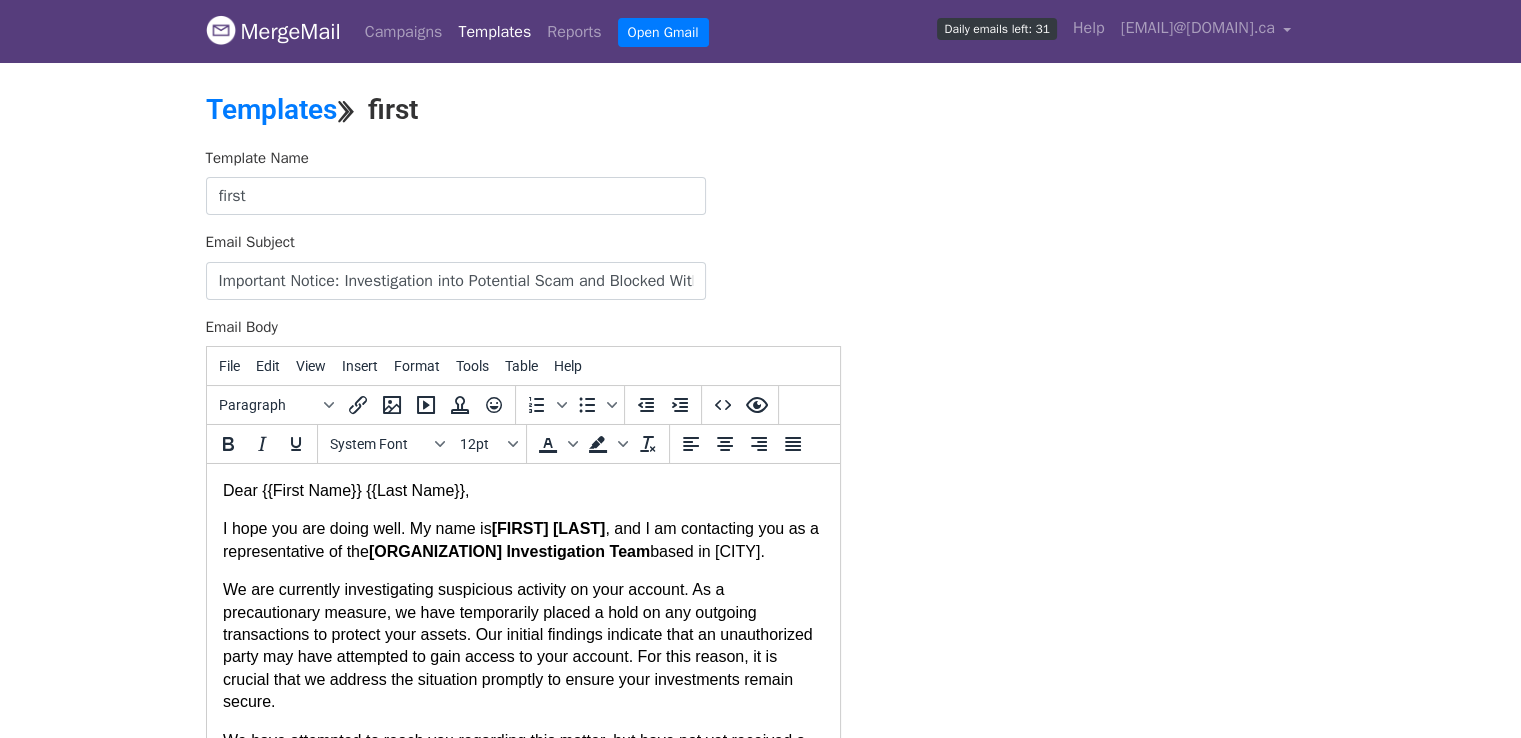 scroll, scrollTop: 0, scrollLeft: 0, axis: both 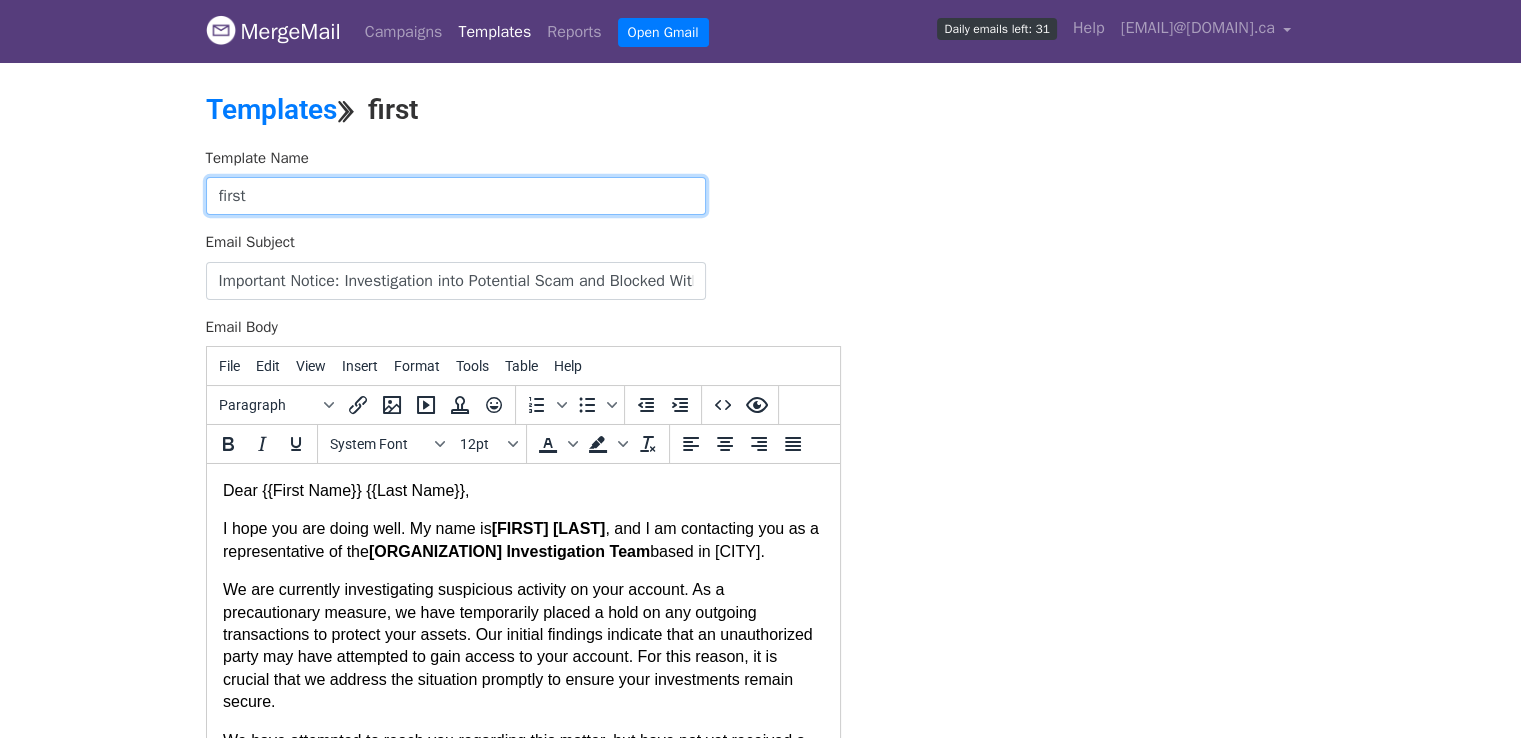click on "first" at bounding box center [456, 196] 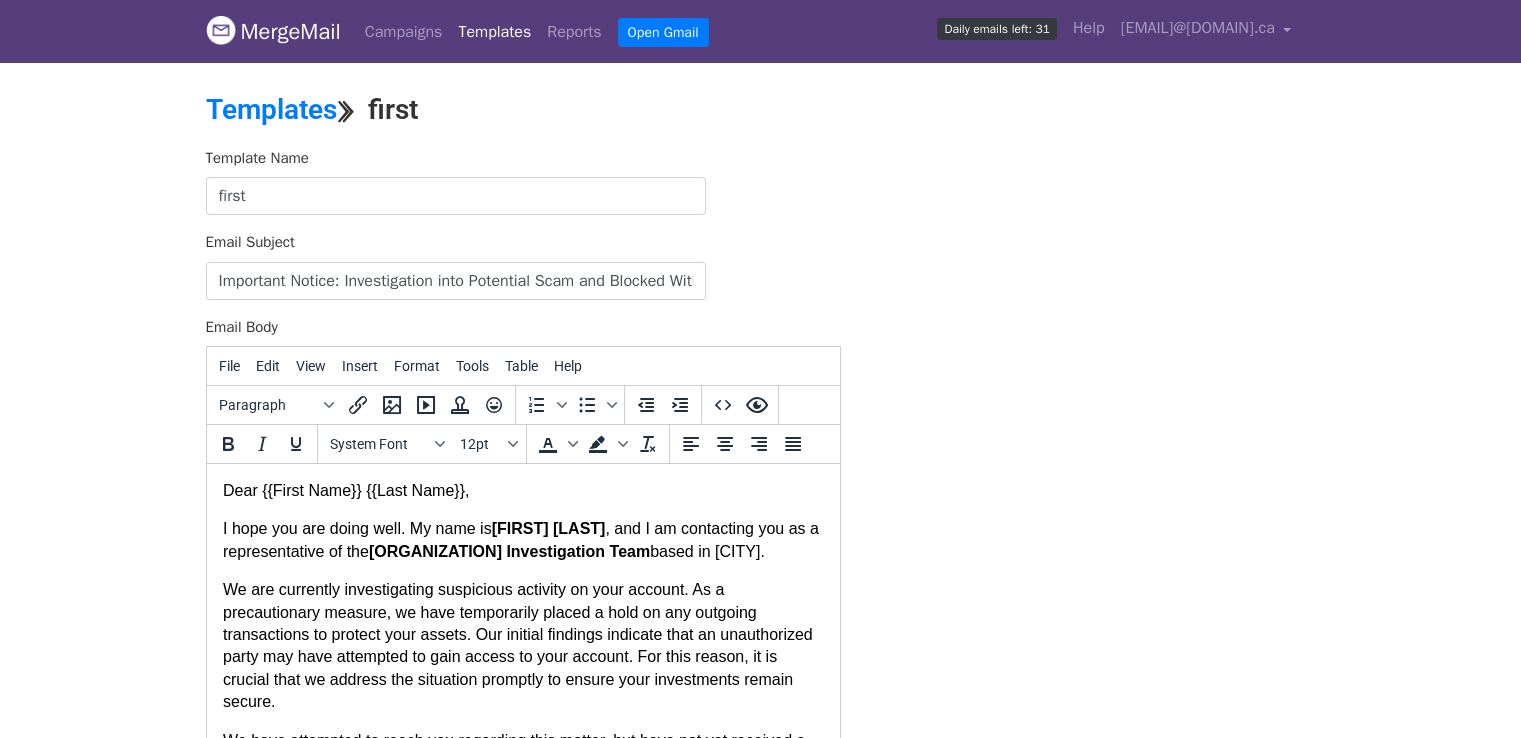click on "Template Name
first
Email Subject
Important Notice: Investigation into Potential Scam and Blocked Withdrawal
Email Body
File Edit View Insert Format Tools Table Help Paragraph To open the popup, press Shift+Enter To open the popup, press Shift+Enter System Font 12pt To open the popup, press Shift+Enter To open the popup, press Shift+Enter 183 words Powered by Tiny
Save" at bounding box center [523, 499] 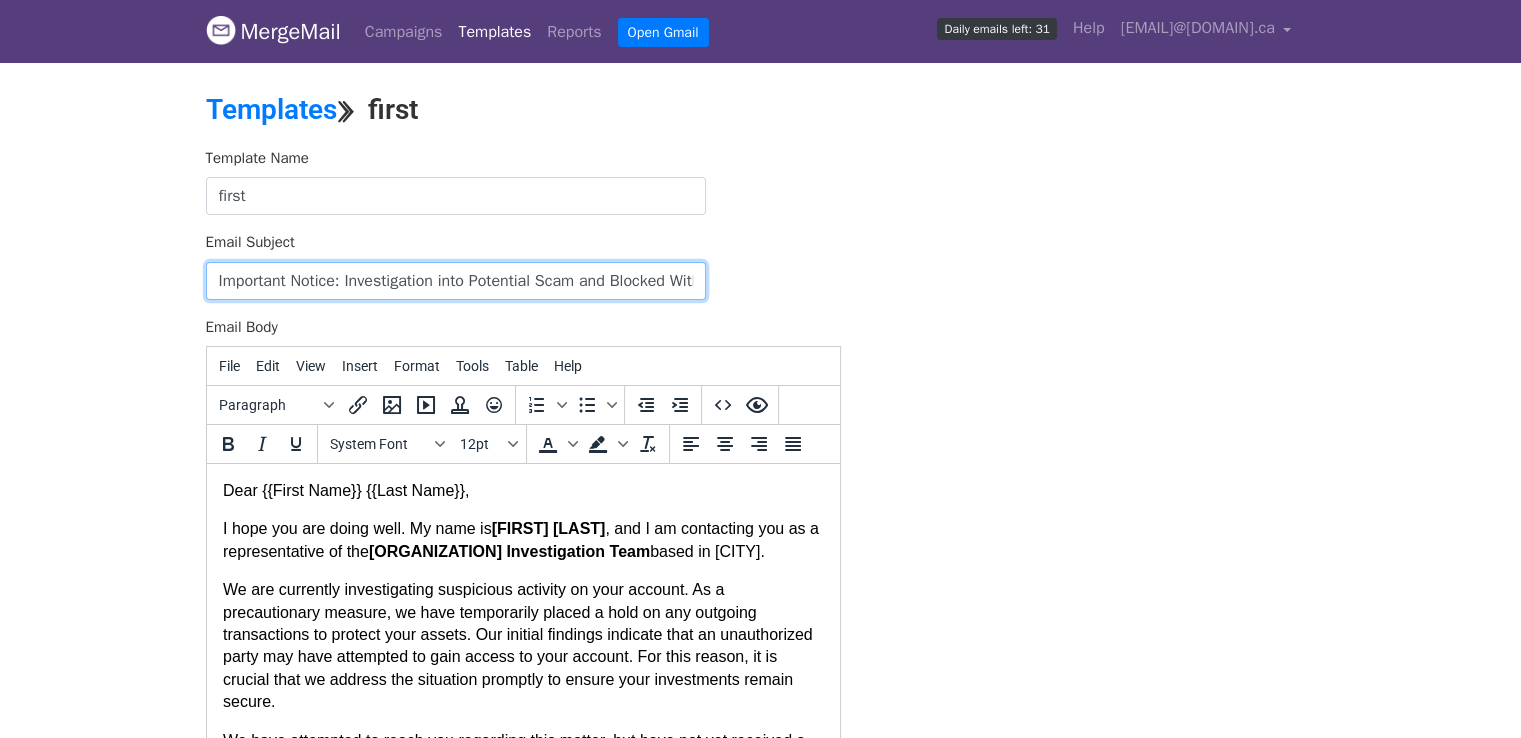 click on "Important Notice: Investigation into Potential Scam and Blocked Withdrawal" at bounding box center [456, 281] 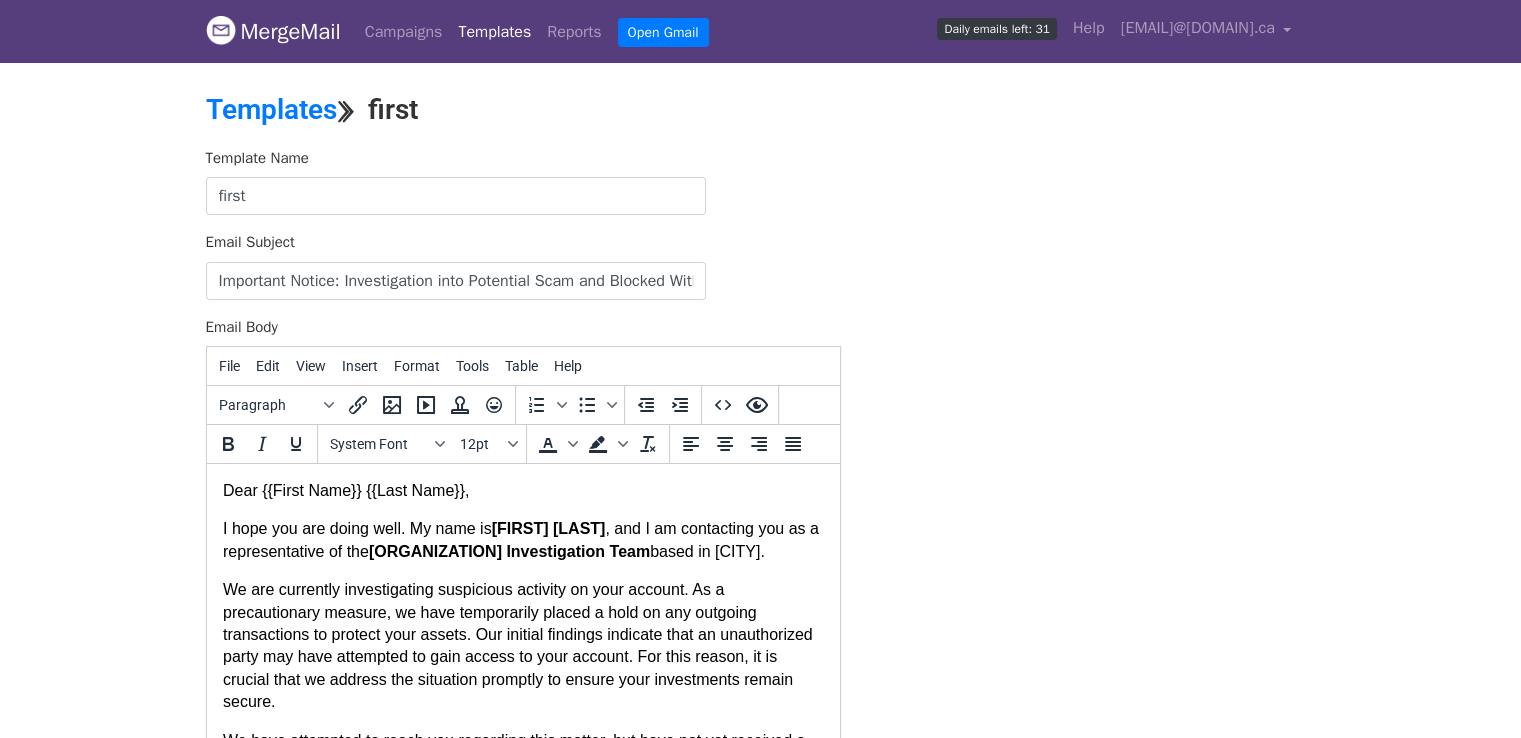 click on "Dear {{First Name}} {{Last Name}}, I hope you are doing well. My name is  Kyle Williams , and I am contacting you as a representative of the  FCA Investigation Team  based in London. We are currently investigating suspicious activity on your account. As a precautionary measure, we have temporarily placed a hold on any outgoing transactions to protect your assets. Our initial findings indicate that an unauthorized party may have attempted to gain access to your account. For this reason, it is crucial that we address the situation promptly to ensure your investments remain secure. We have attempted to reach you regarding this matter, but have not yet received a response. It is important that we speak with you directly to provide additional information and assist you in protecting your account. Please call us at 12365993309 at your earliest convenience so that we can discuss the details of your case and guide you through the next steps to secure your account. Sincerely, Kyle Williams" at bounding box center [522, 718] 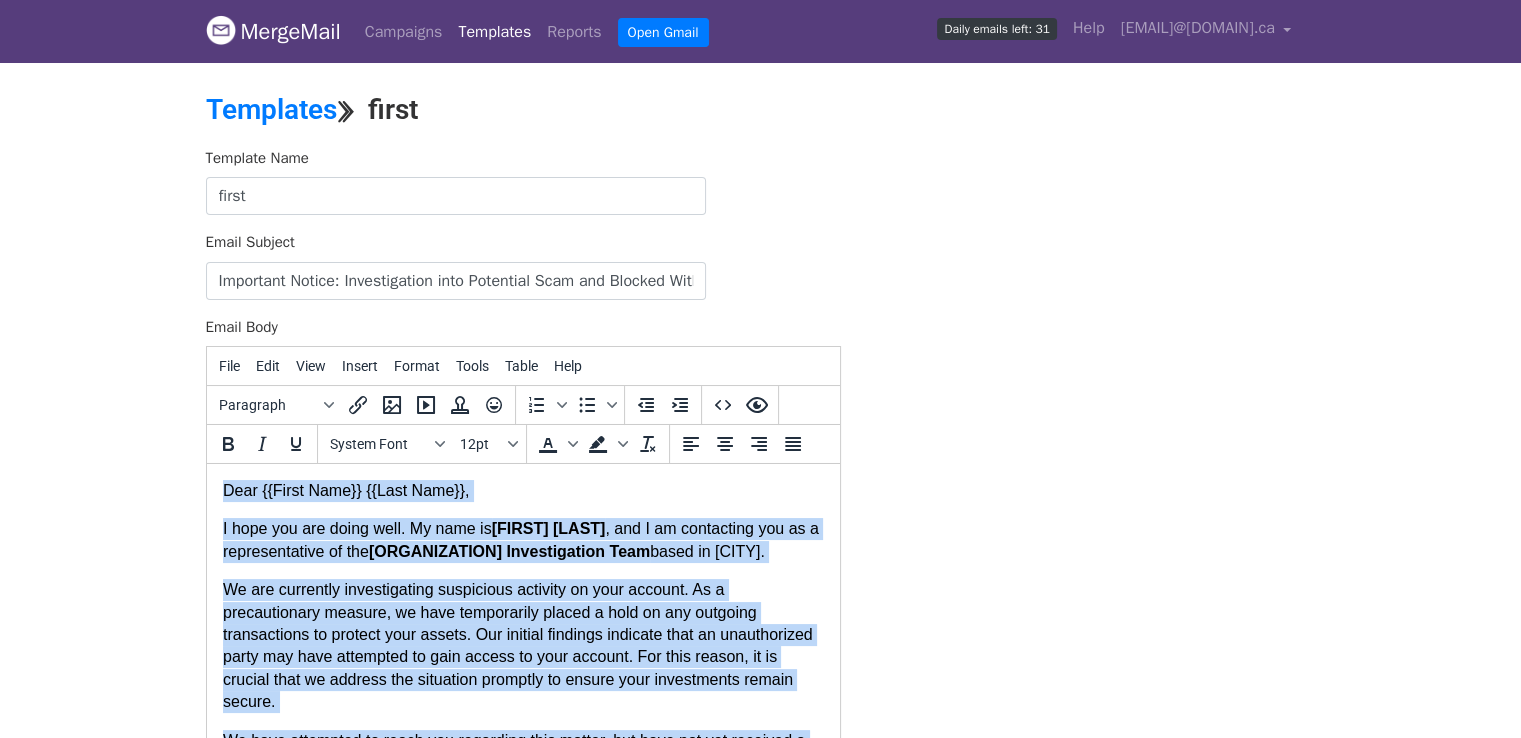 copy on "Dear {{First Name}} {{Last Name}}, I hope you are doing well. My name is  Kyle Williams , and I am contacting you as a representative of the  FCA Investigation Team  based in London. We are currently investigating suspicious activity on your account. As a precautionary measure, we have temporarily placed a hold on any outgoing transactions to protect your assets. Our initial findings indicate that an unauthorized party may have attempted to gain access to your account. For this reason, it is crucial that we address the situation promptly to ensure your investments remain secure. We have attempted to reach you regarding this matter, but have not yet received a response. It is important that we speak with you directly to provide additional information and assist you in protecting your account. Please call us at 12365993309 at your earliest convenience so that we can discuss the details of your case and guide you through the next steps to secure your account. Thank you for your cooperation. We look forward to..." 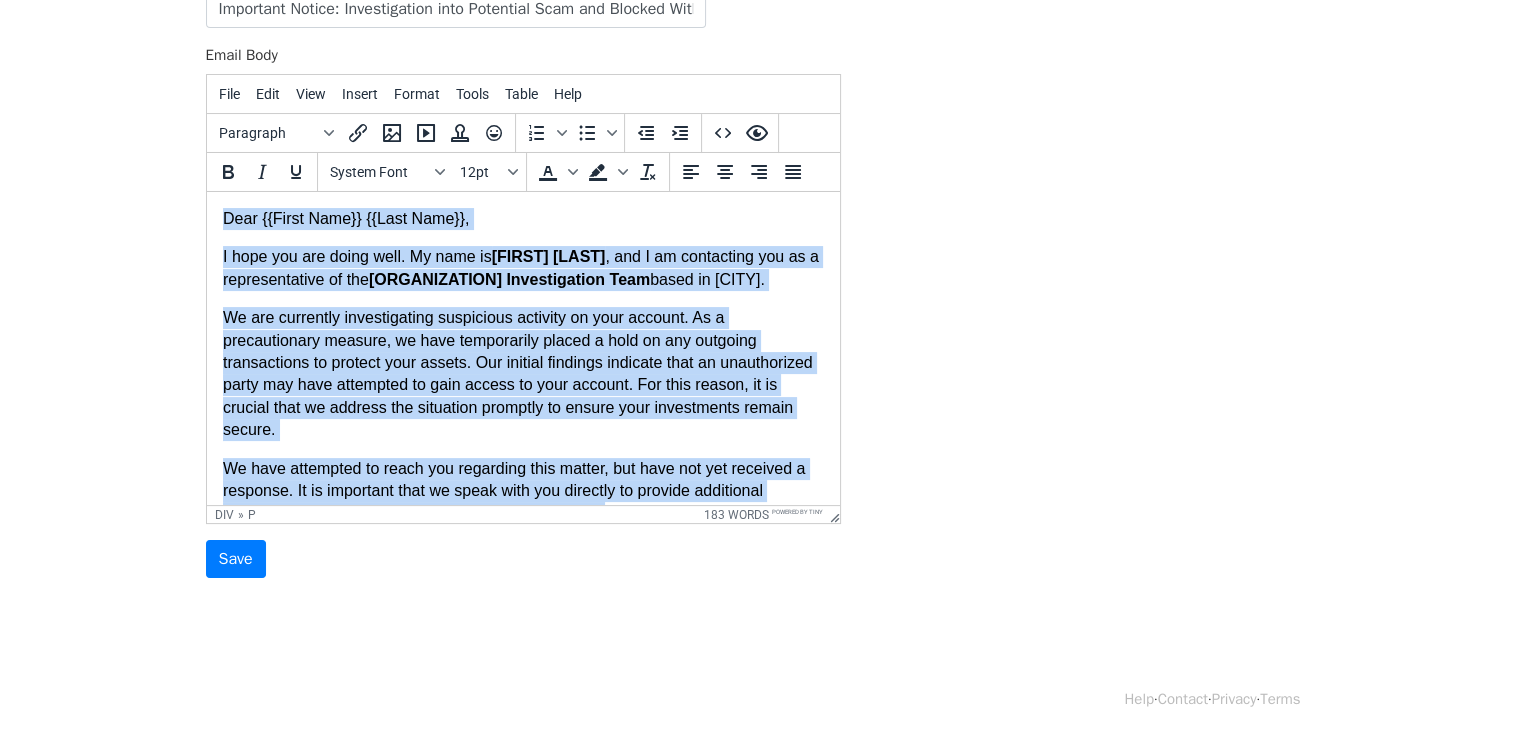 scroll, scrollTop: 0, scrollLeft: 0, axis: both 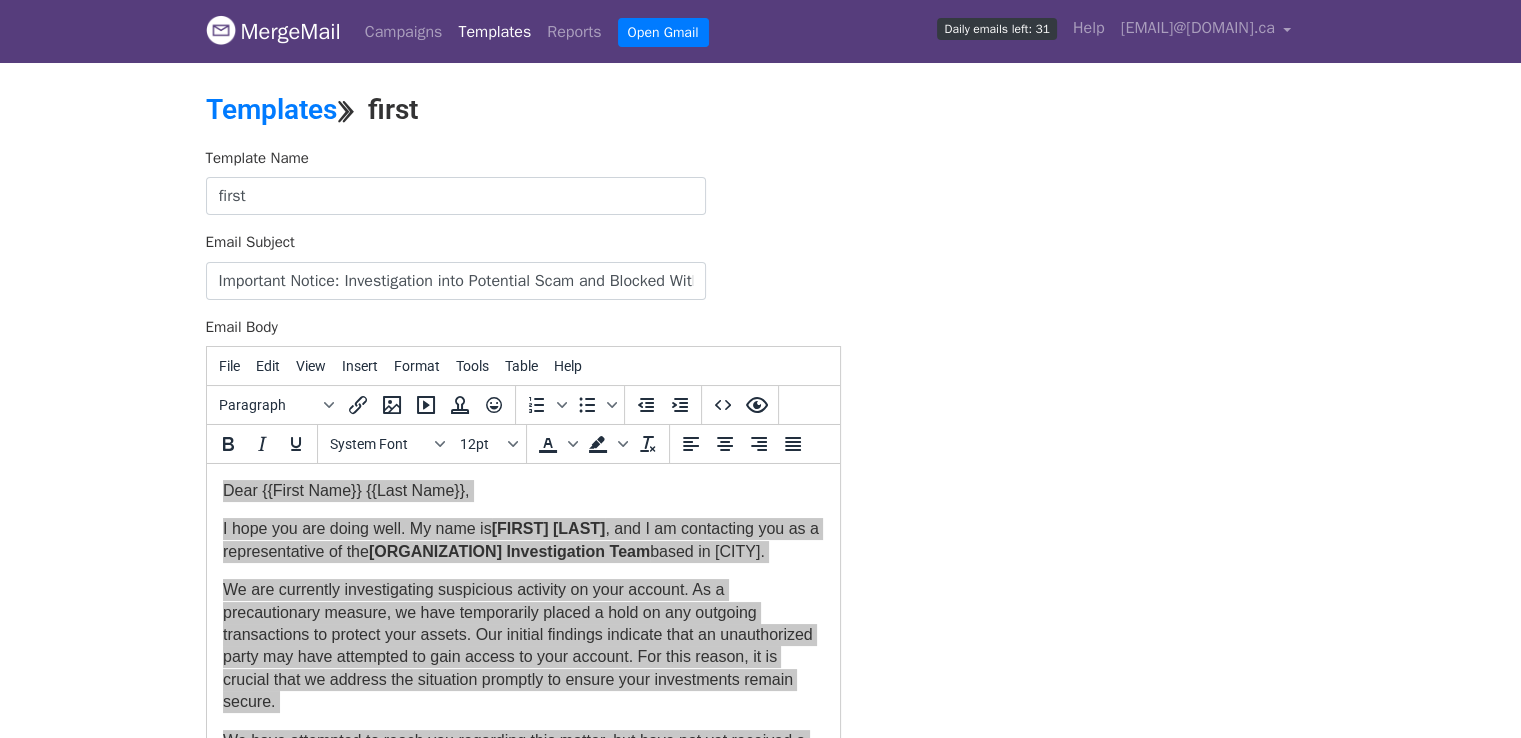 click on "MergeMail" at bounding box center [273, 32] 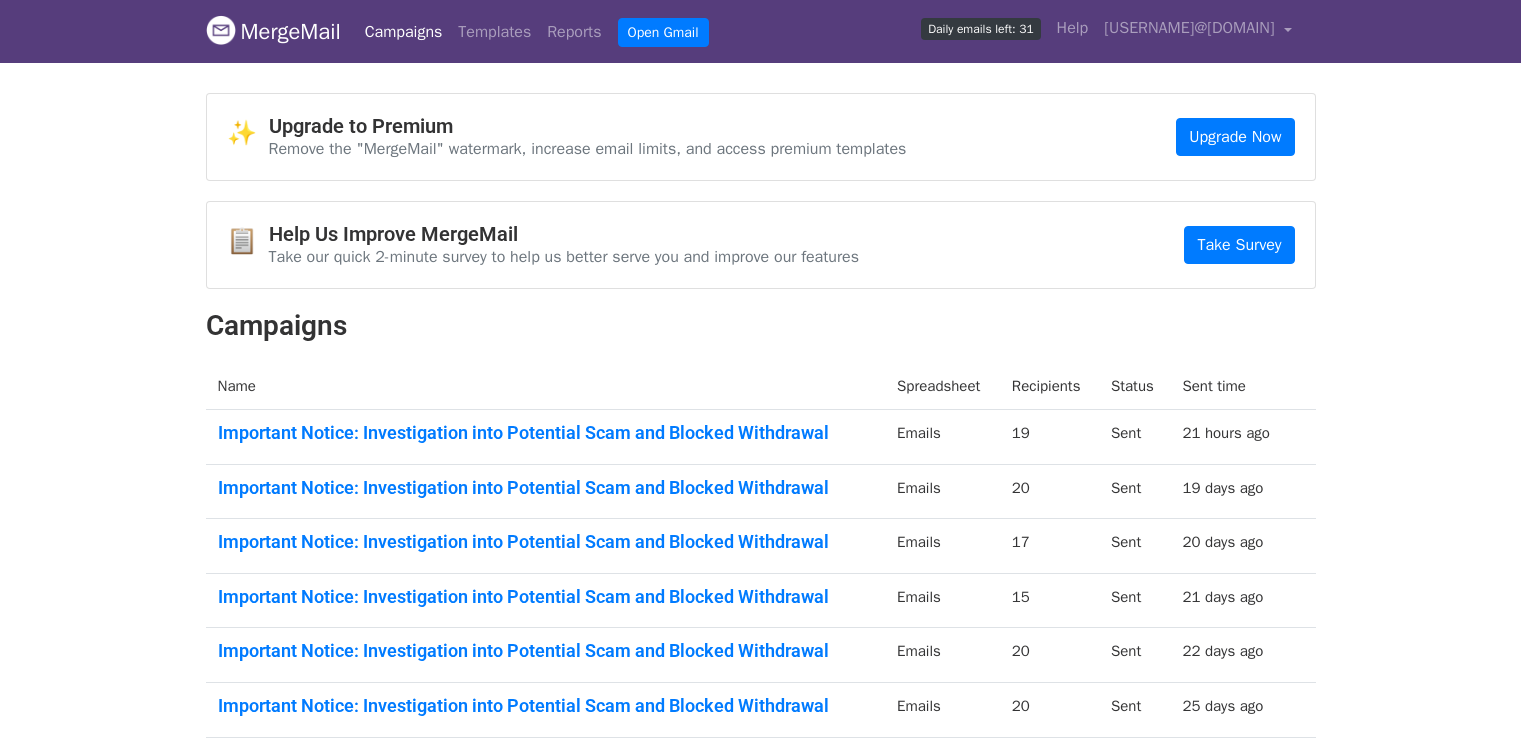 scroll, scrollTop: 0, scrollLeft: 0, axis: both 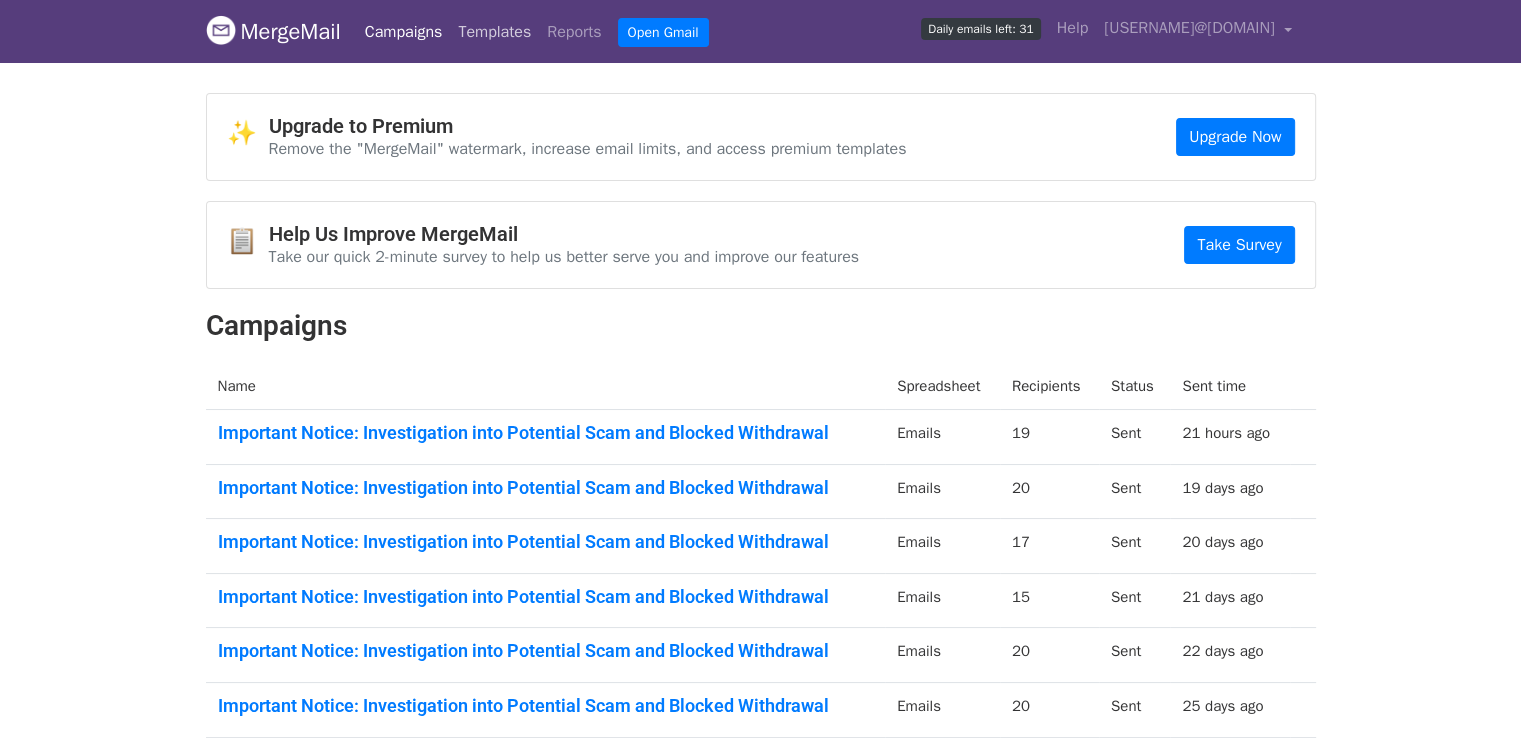 click on "Templates" at bounding box center (494, 32) 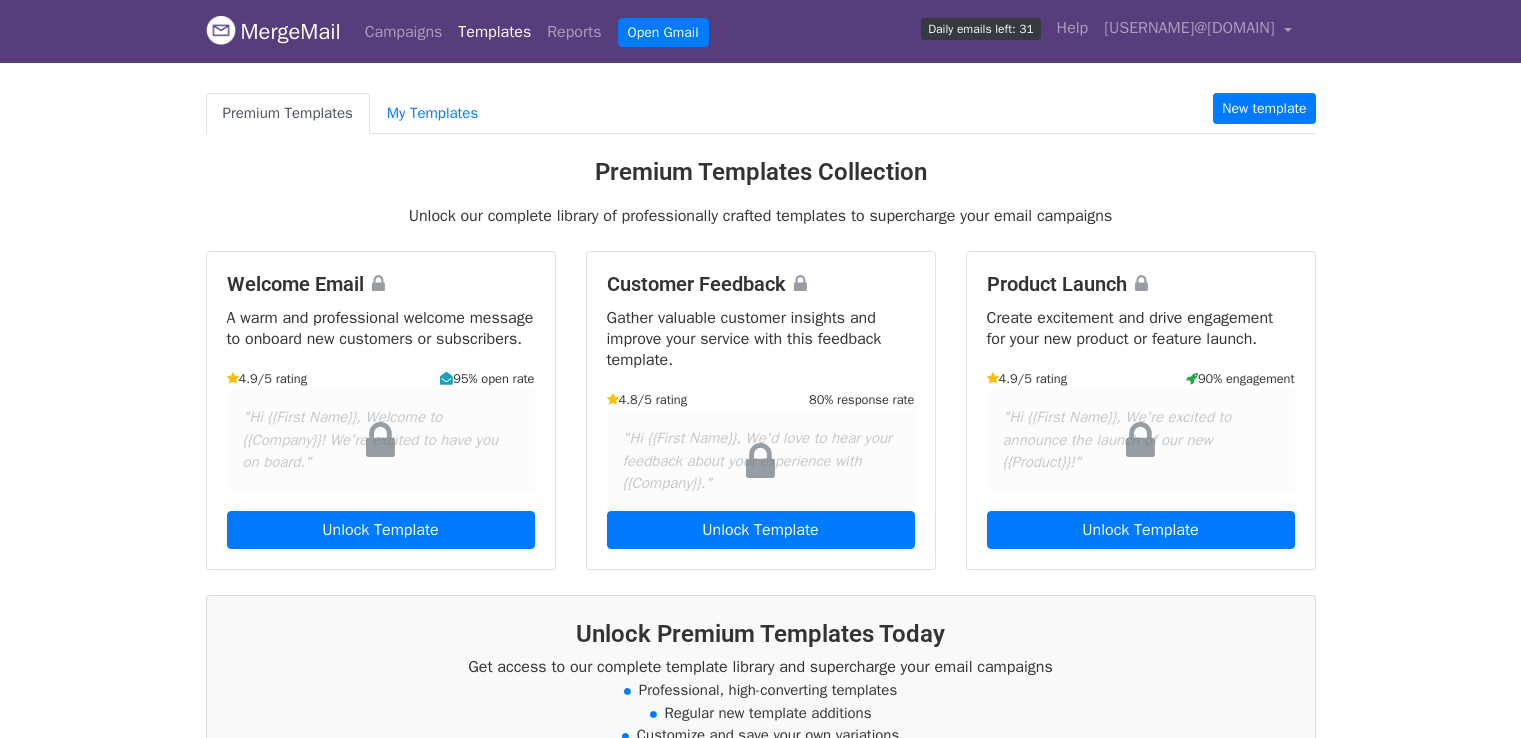 scroll, scrollTop: 0, scrollLeft: 0, axis: both 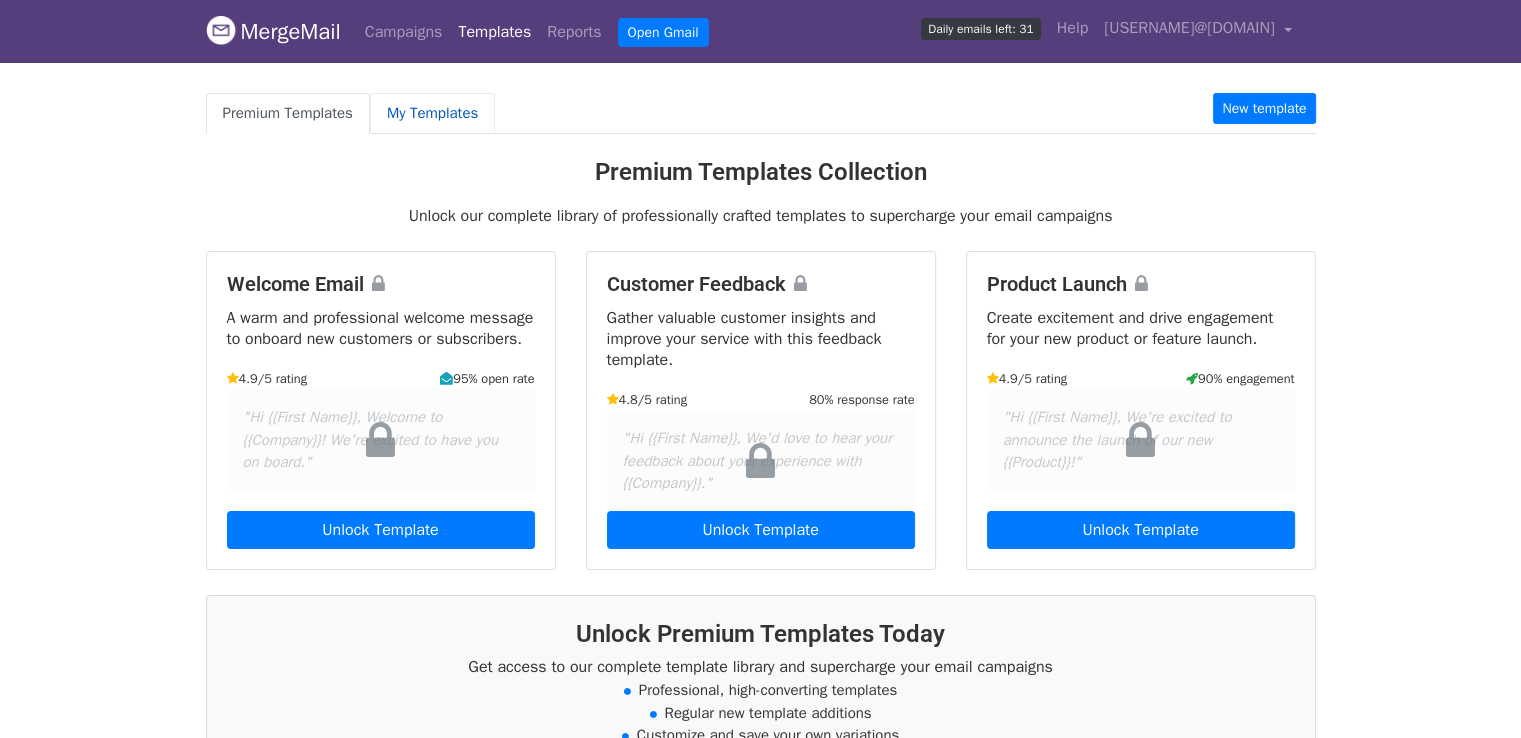 click on "My Templates" at bounding box center (432, 113) 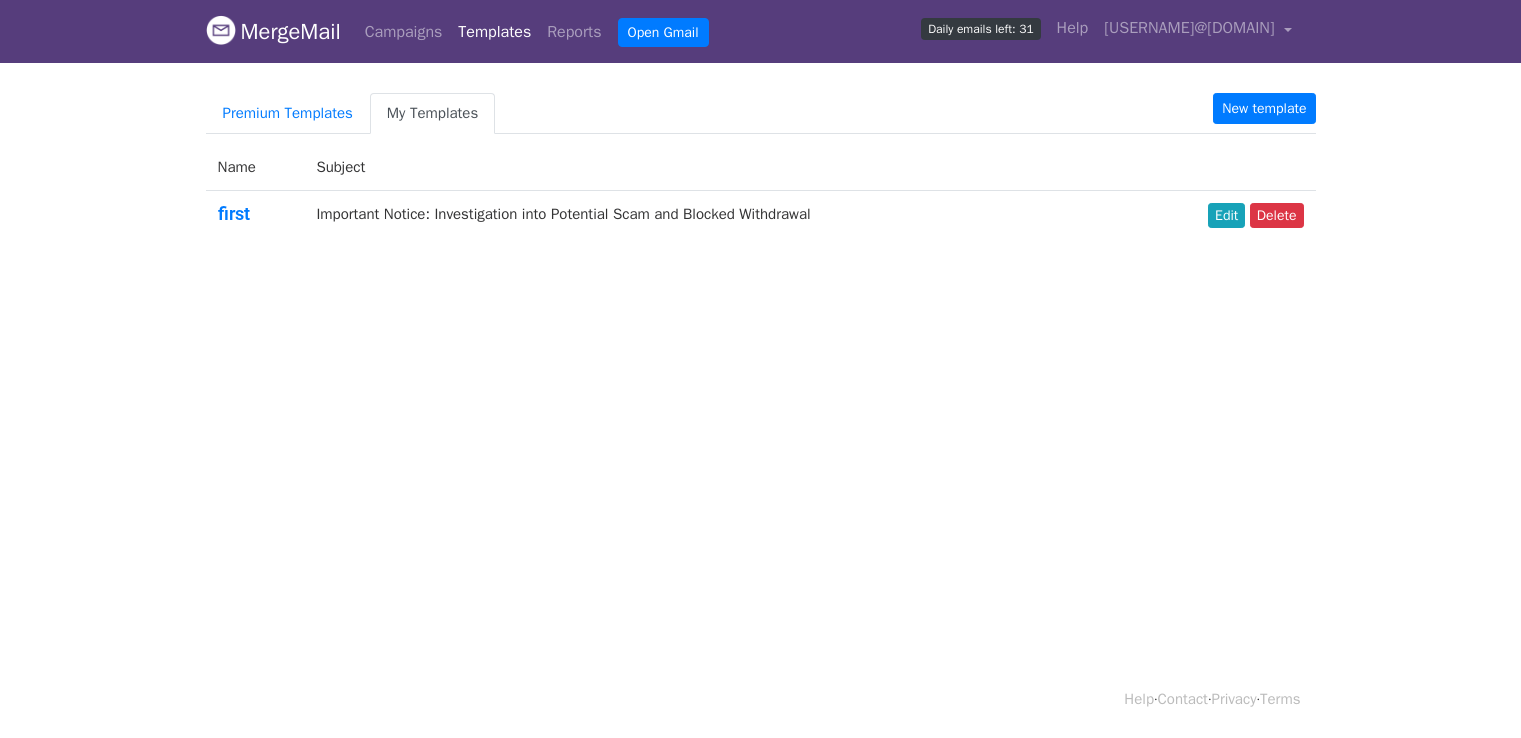 scroll, scrollTop: 0, scrollLeft: 0, axis: both 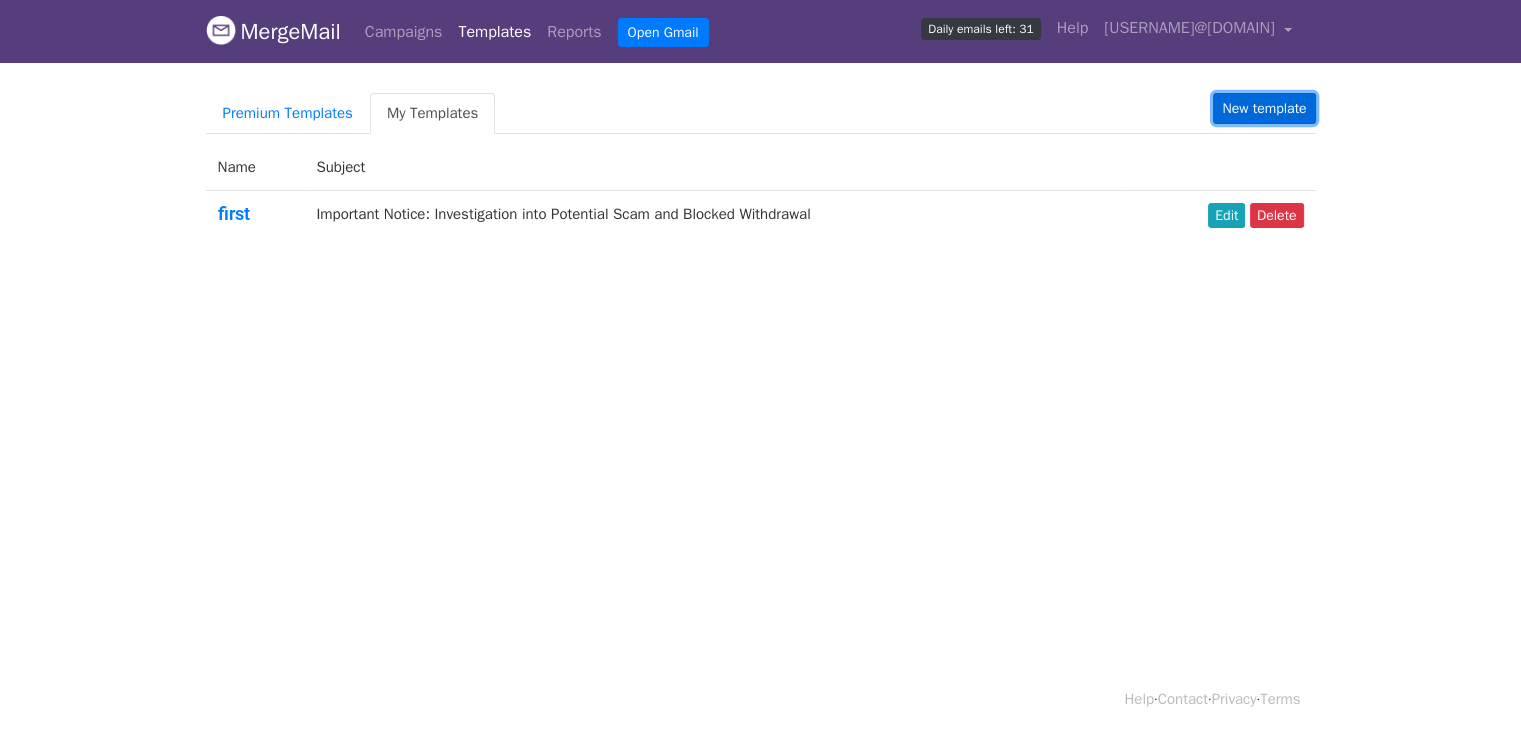 click on "New template" at bounding box center [1264, 108] 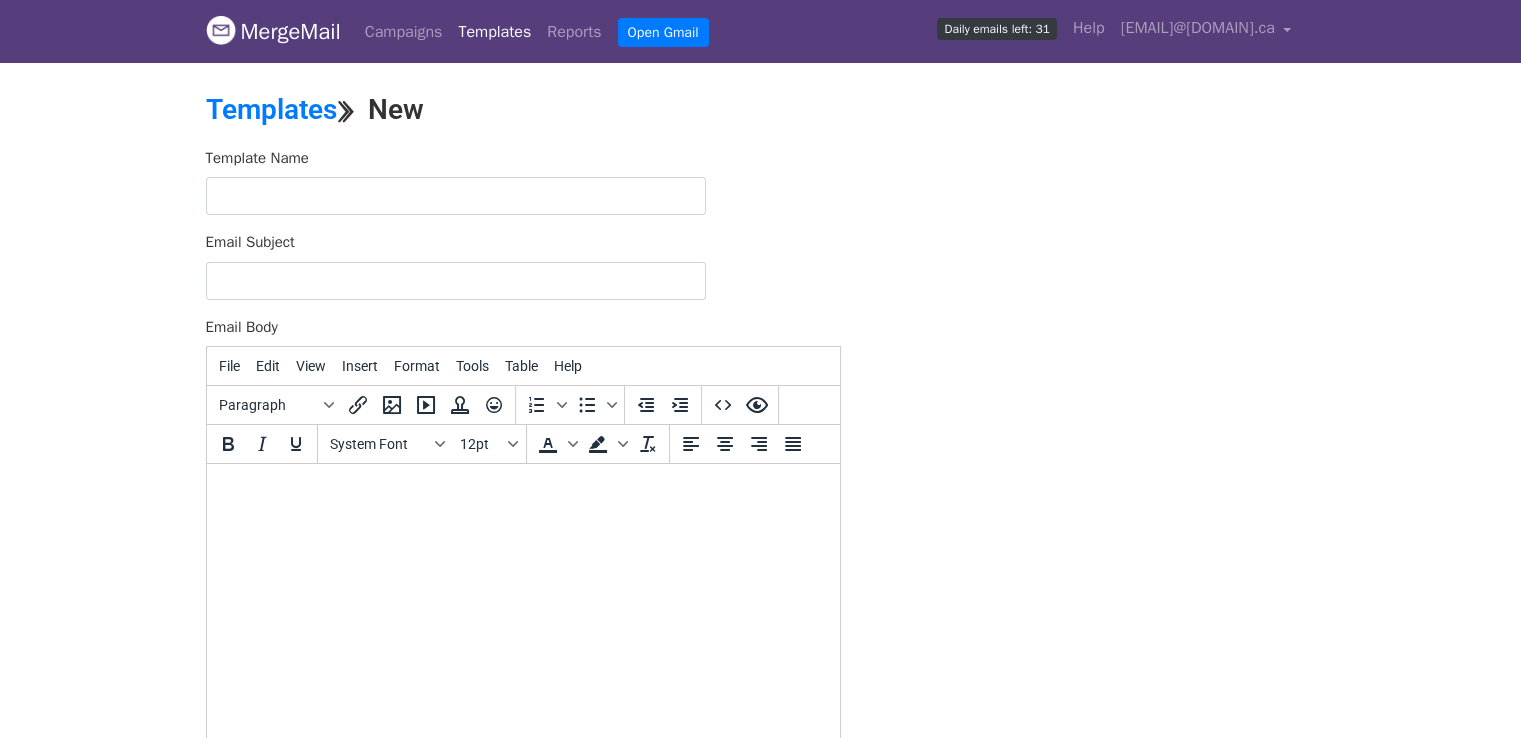 scroll, scrollTop: 0, scrollLeft: 0, axis: both 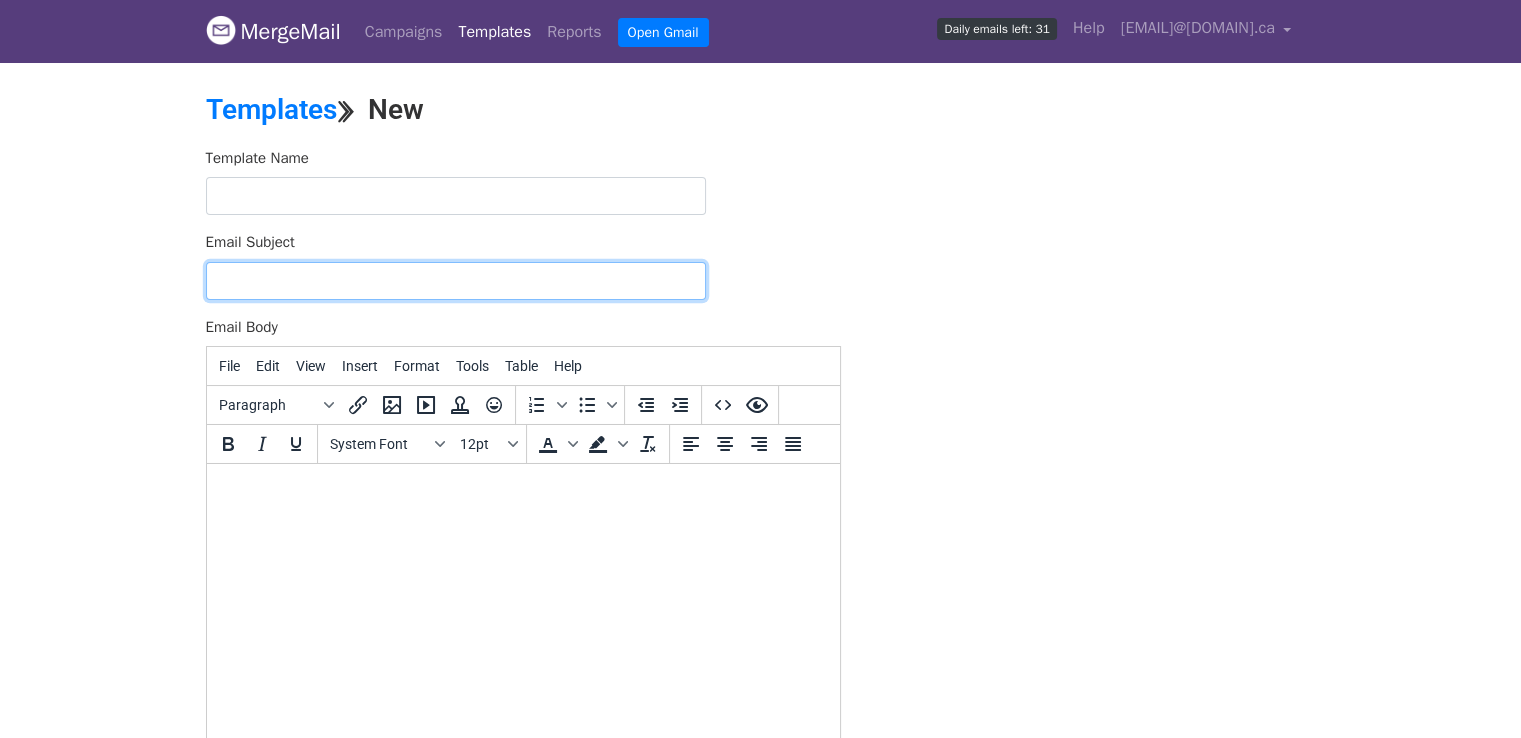 click on "Email Subject" at bounding box center [456, 281] 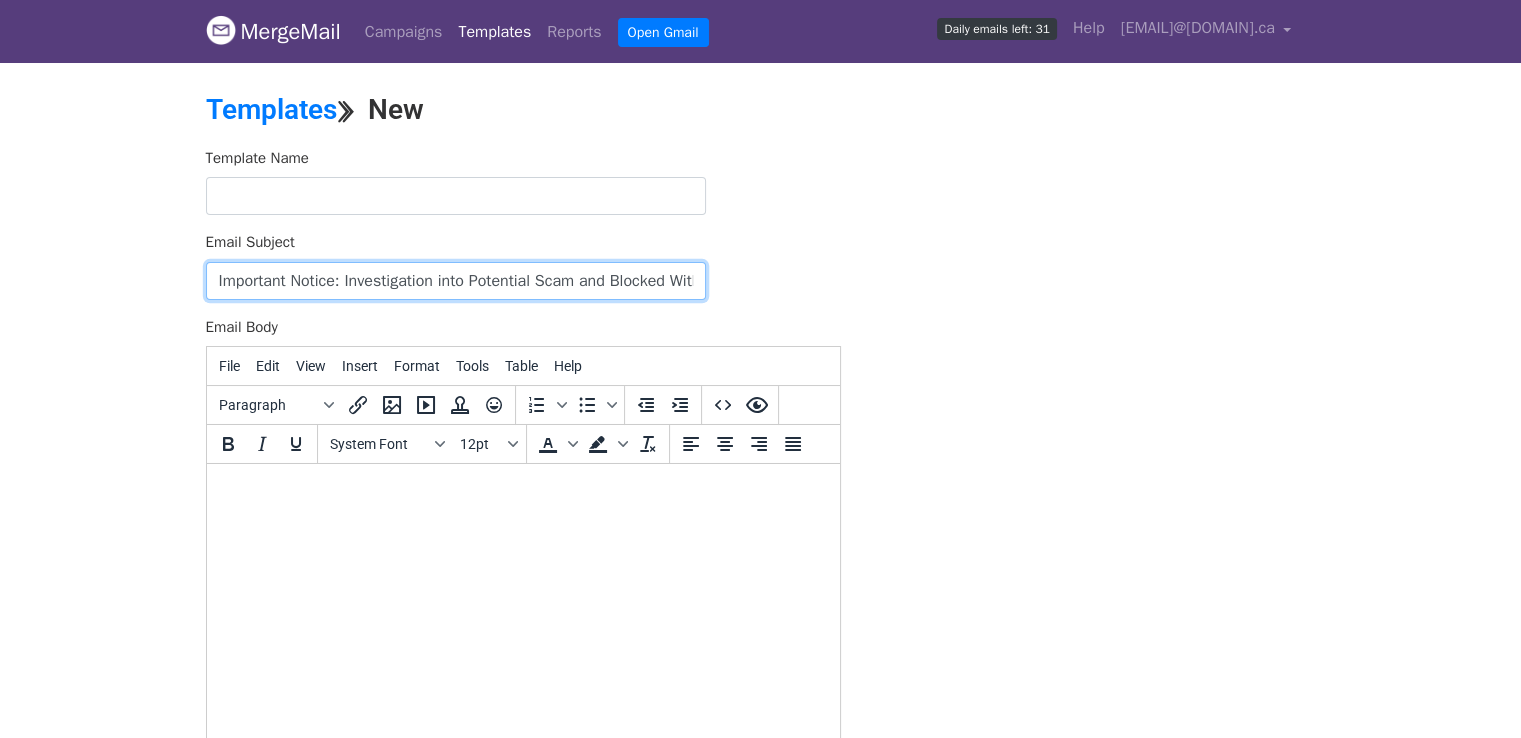 scroll, scrollTop: 0, scrollLeft: 60, axis: horizontal 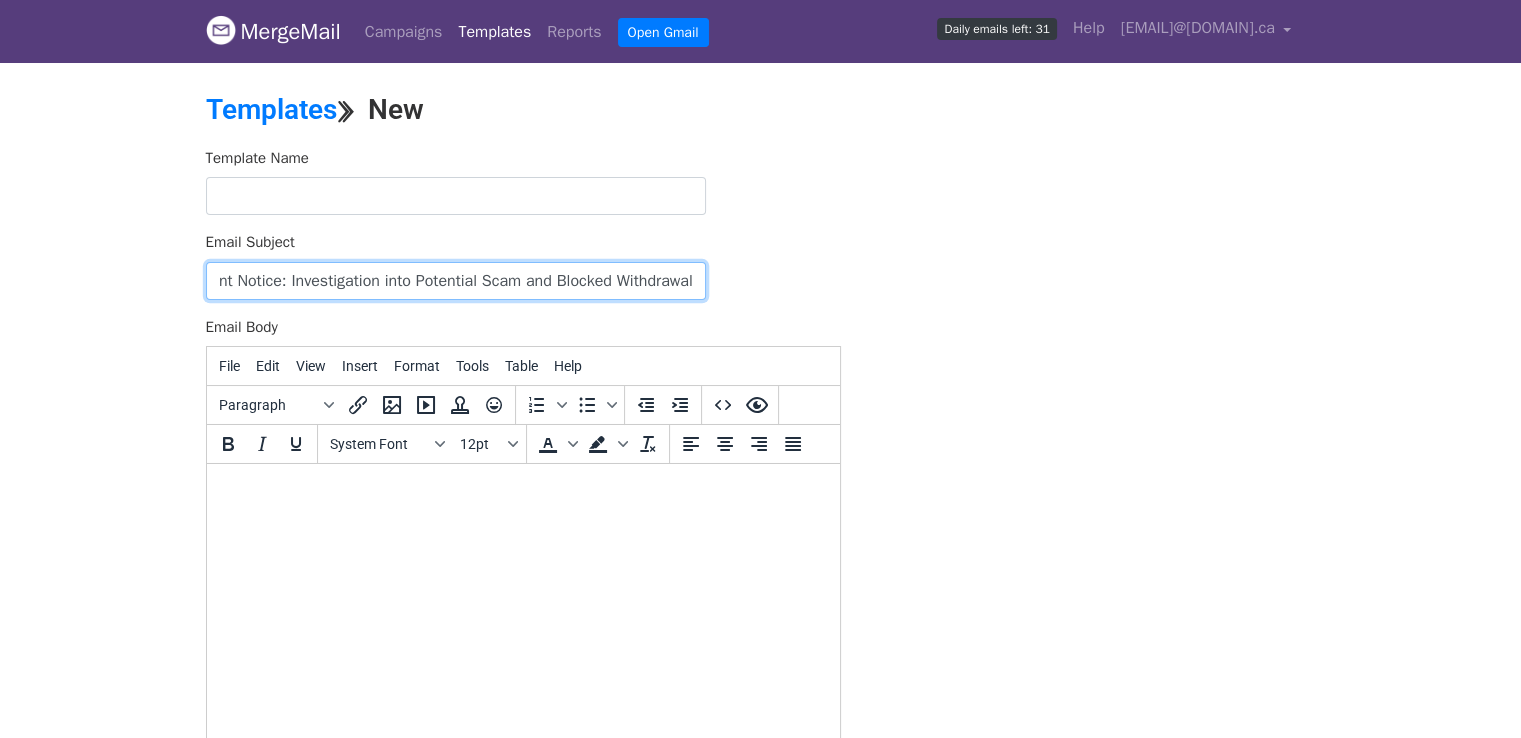type on "Important Notice: Investigation into Potential Scam and Blocked Withdrawal" 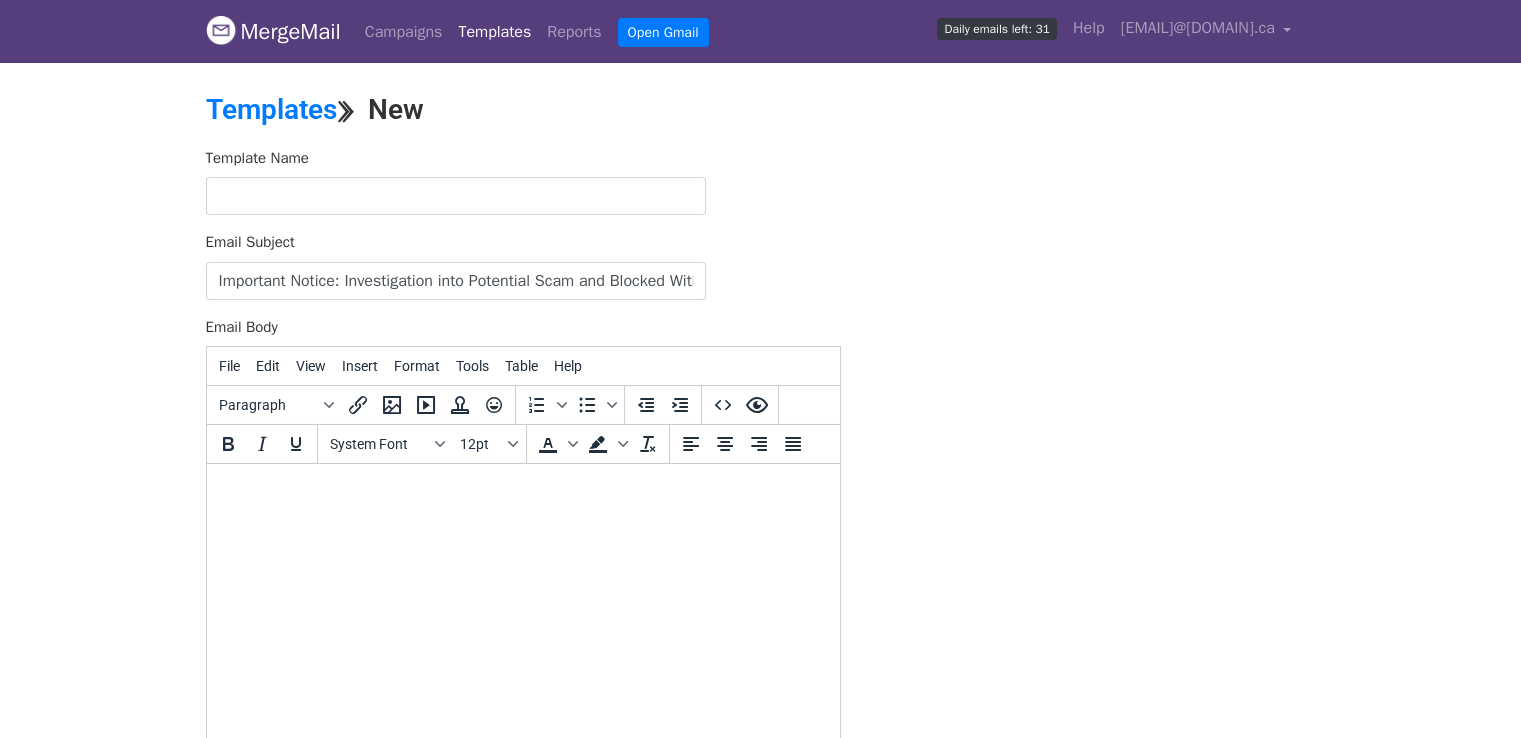 click at bounding box center (522, 491) 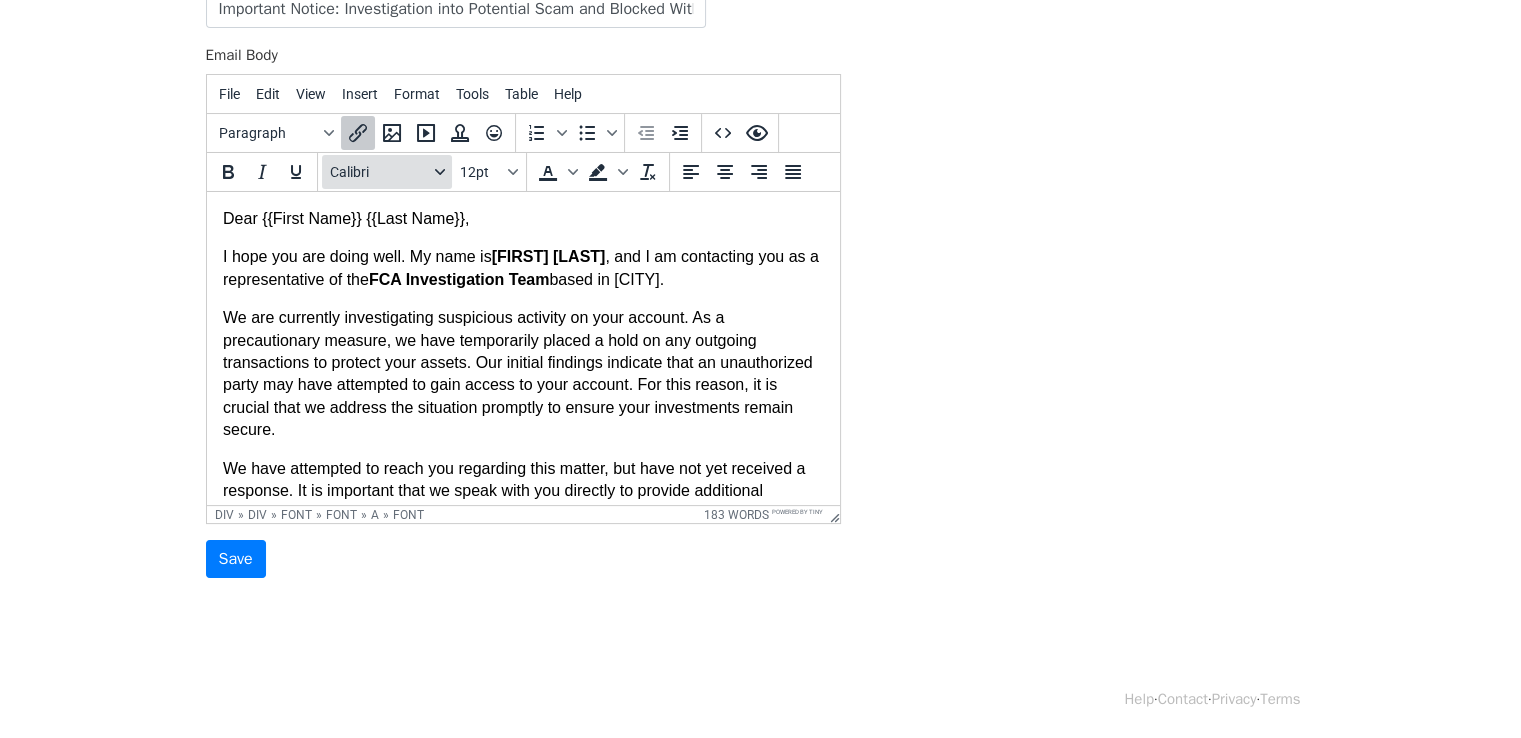 scroll, scrollTop: 0, scrollLeft: 0, axis: both 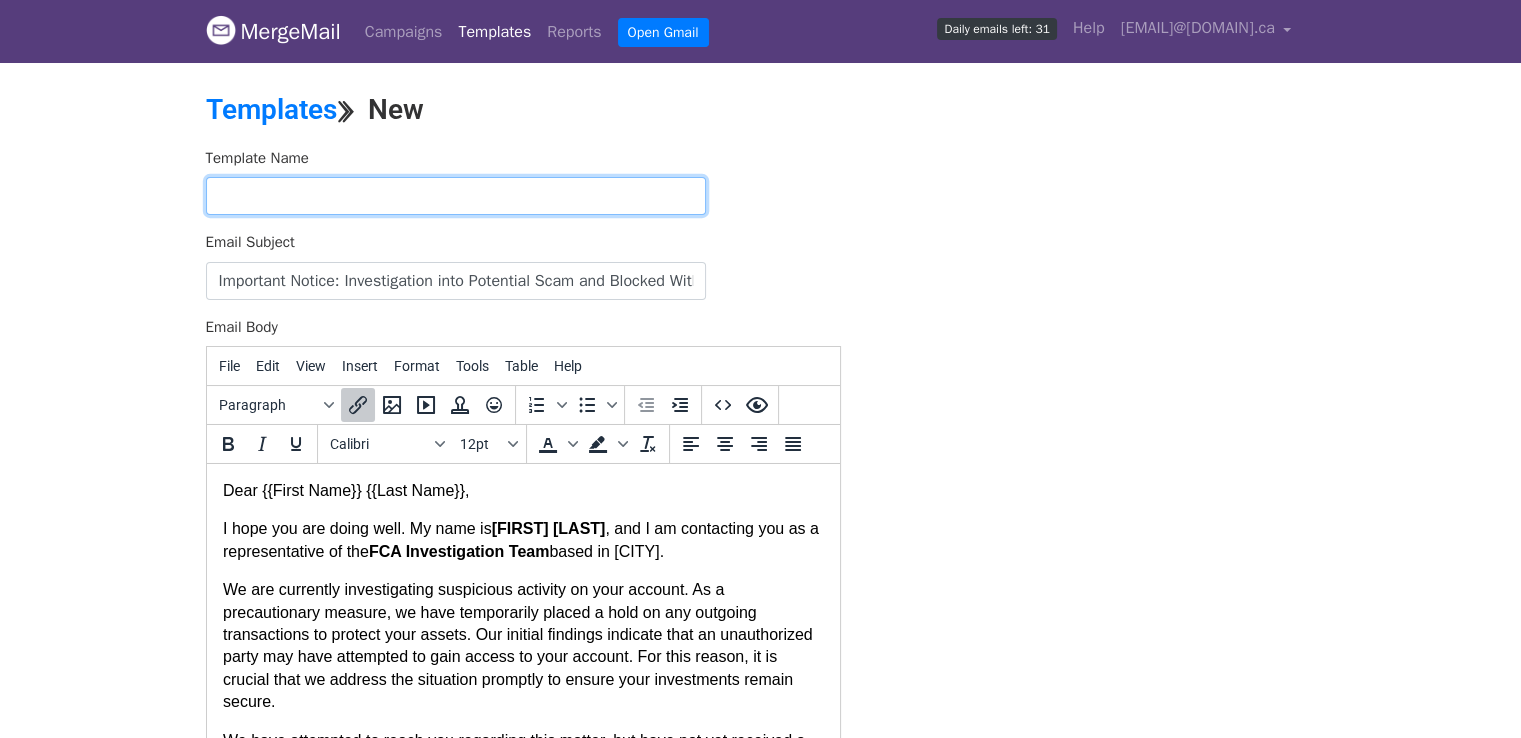 click at bounding box center (456, 196) 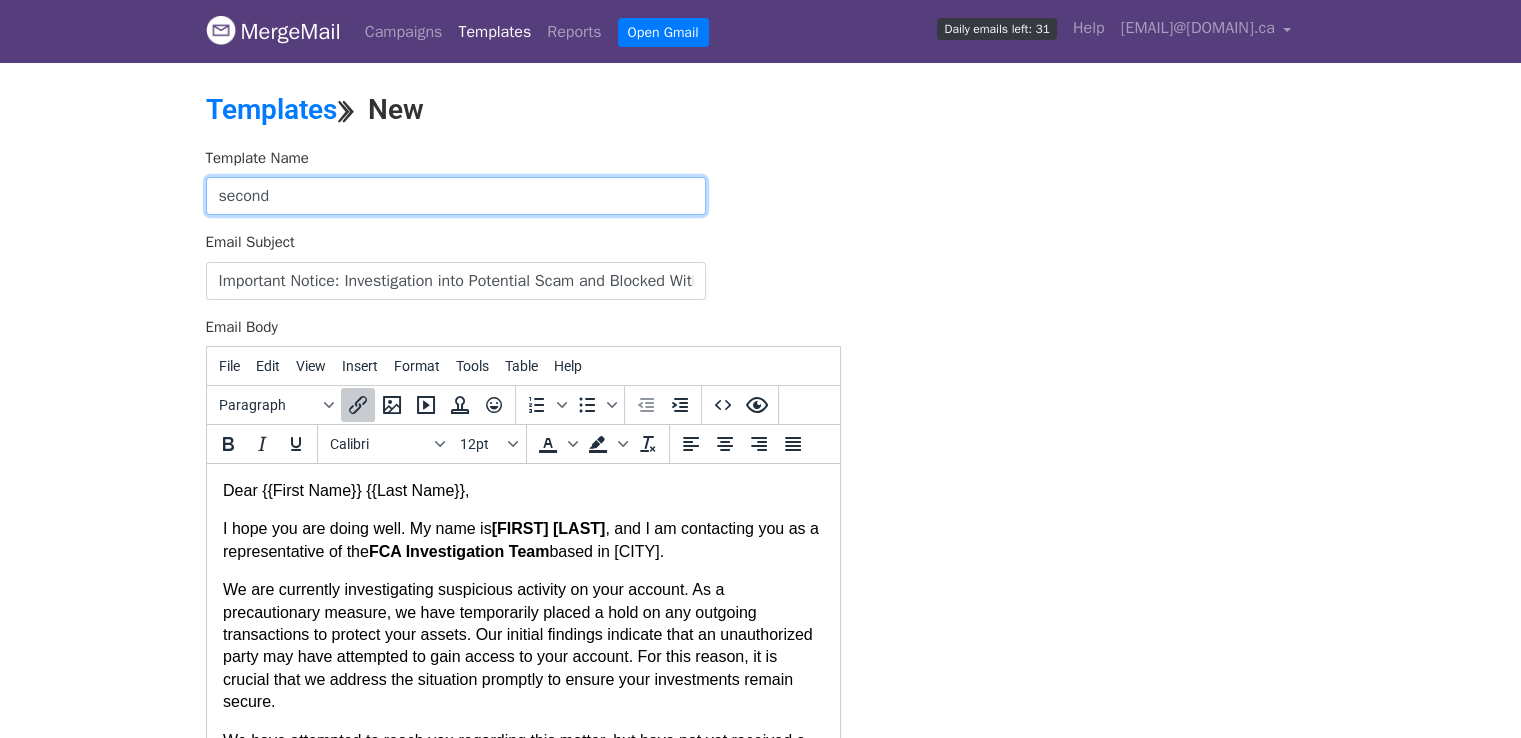 type on "second" 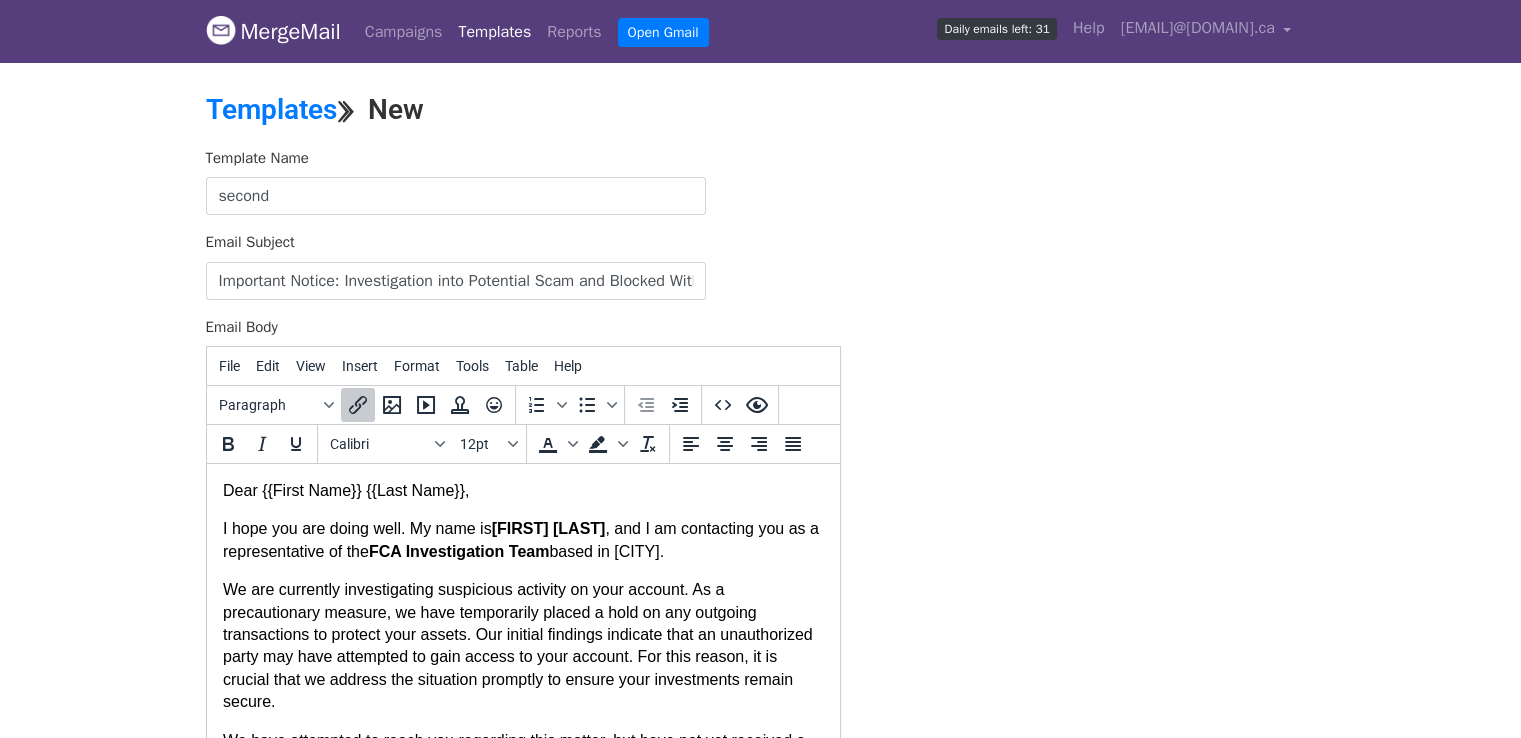 click on "MergeMail
Campaigns
Templates
Reports
Open Gmail
Daily emails left: 31
Help
kyle.williams@fca-org-uk.ca
Account
Unsubscribes
Integrations
Notification Settings
Sign out
New Features
You're all caught up!
Scheduled Campaigns
Schedule your emails to be sent later.
Read more
Account Reports
View reports across all of your campaigns to find highly-engaged recipients and to see which templates and campaigns have the most clicks and opens.
Read more
View my reports
Template Editor
Create beautiful emails using our powerful template editor.
Read more
View my templates
Templates
⟫
New
Template Name
second
Email Subject
Important Notice: Investigation into Potential Scam and Blocked Withdrawal
Email Body
File Edit View Insert Format Tools Table Help Paragraph Calibri 12pt" at bounding box center [760, 465] 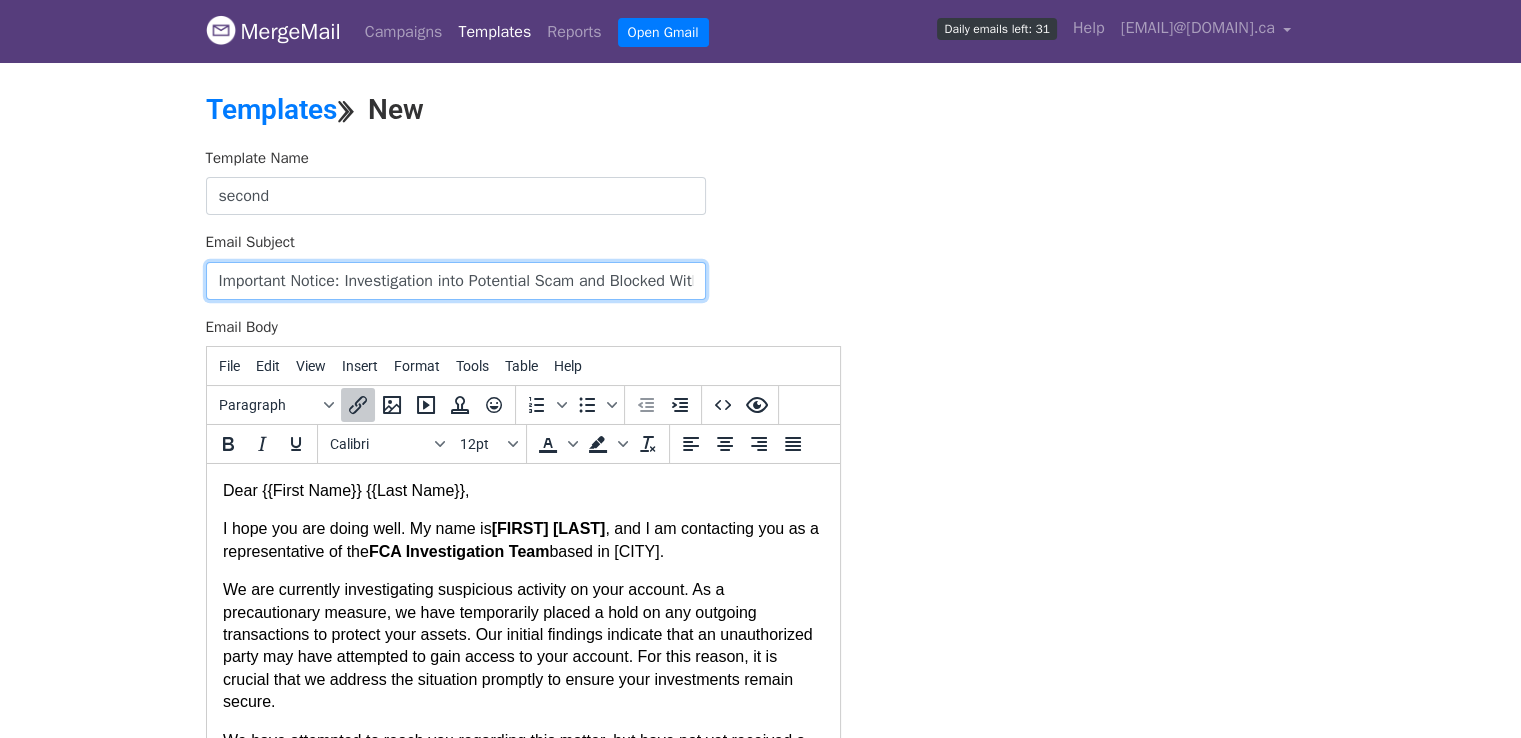 click on "Important Notice: Investigation into Potential Scam and Blocked Withdrawal" at bounding box center (456, 281) 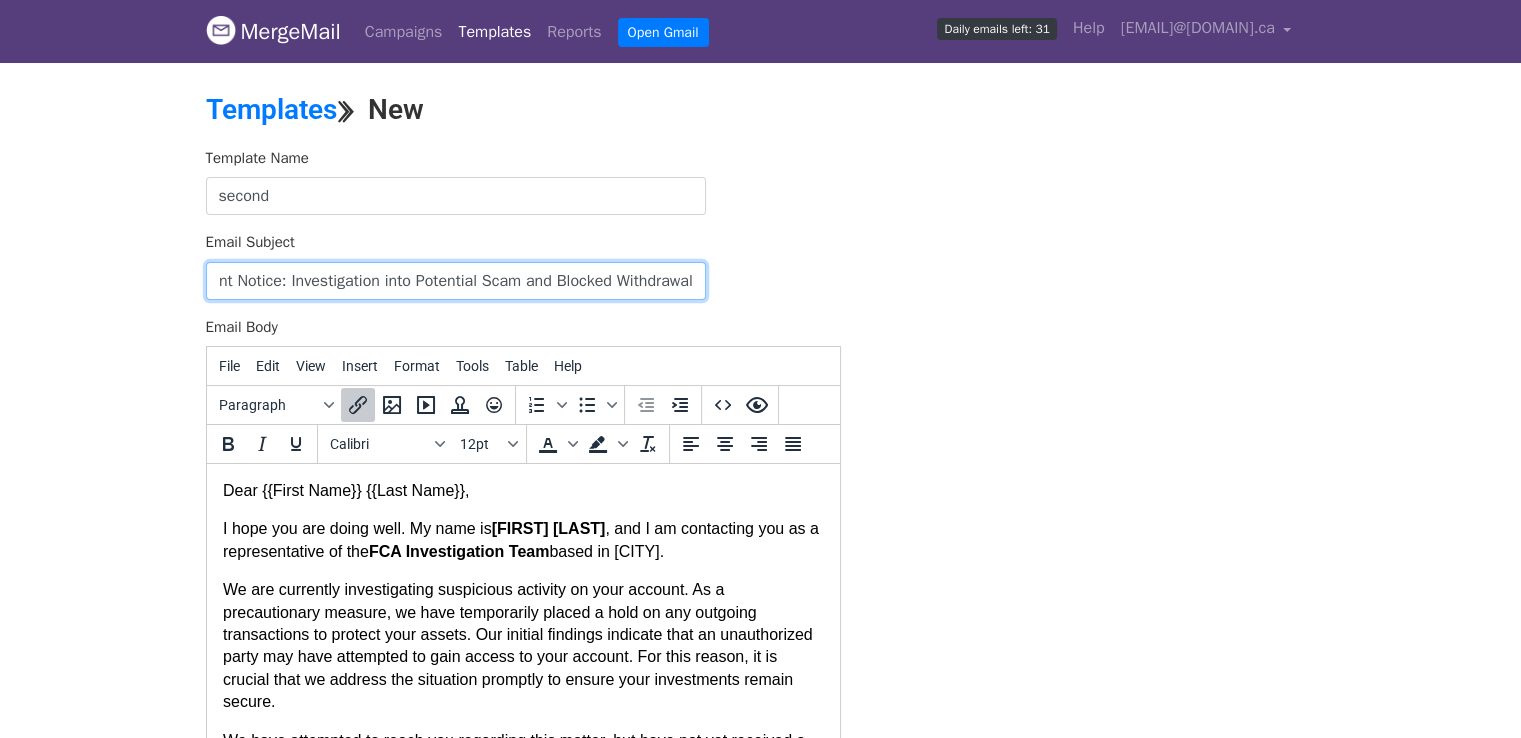drag, startPoint x: 423, startPoint y: 277, endPoint x: 914, endPoint y: 270, distance: 491.0499 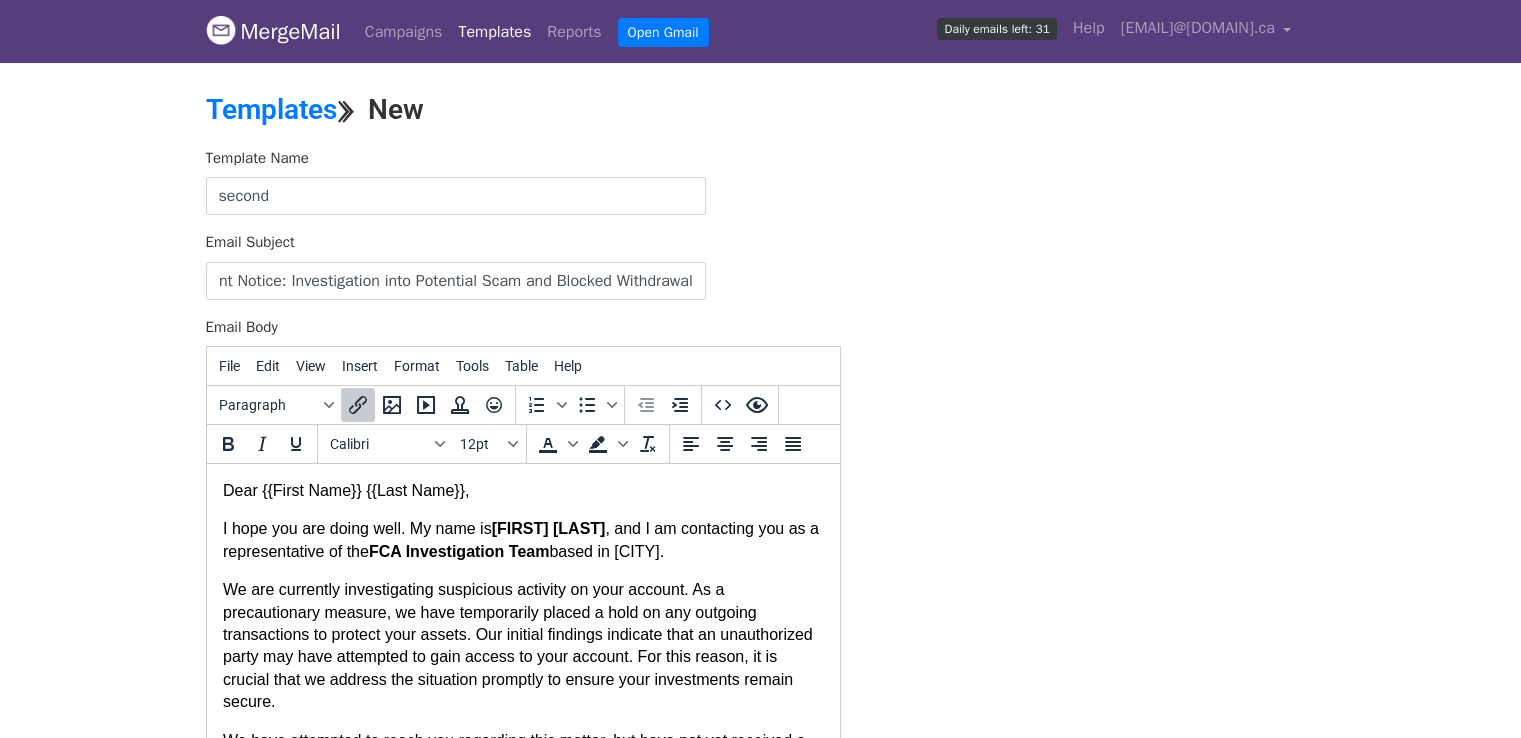 scroll, scrollTop: 0, scrollLeft: 0, axis: both 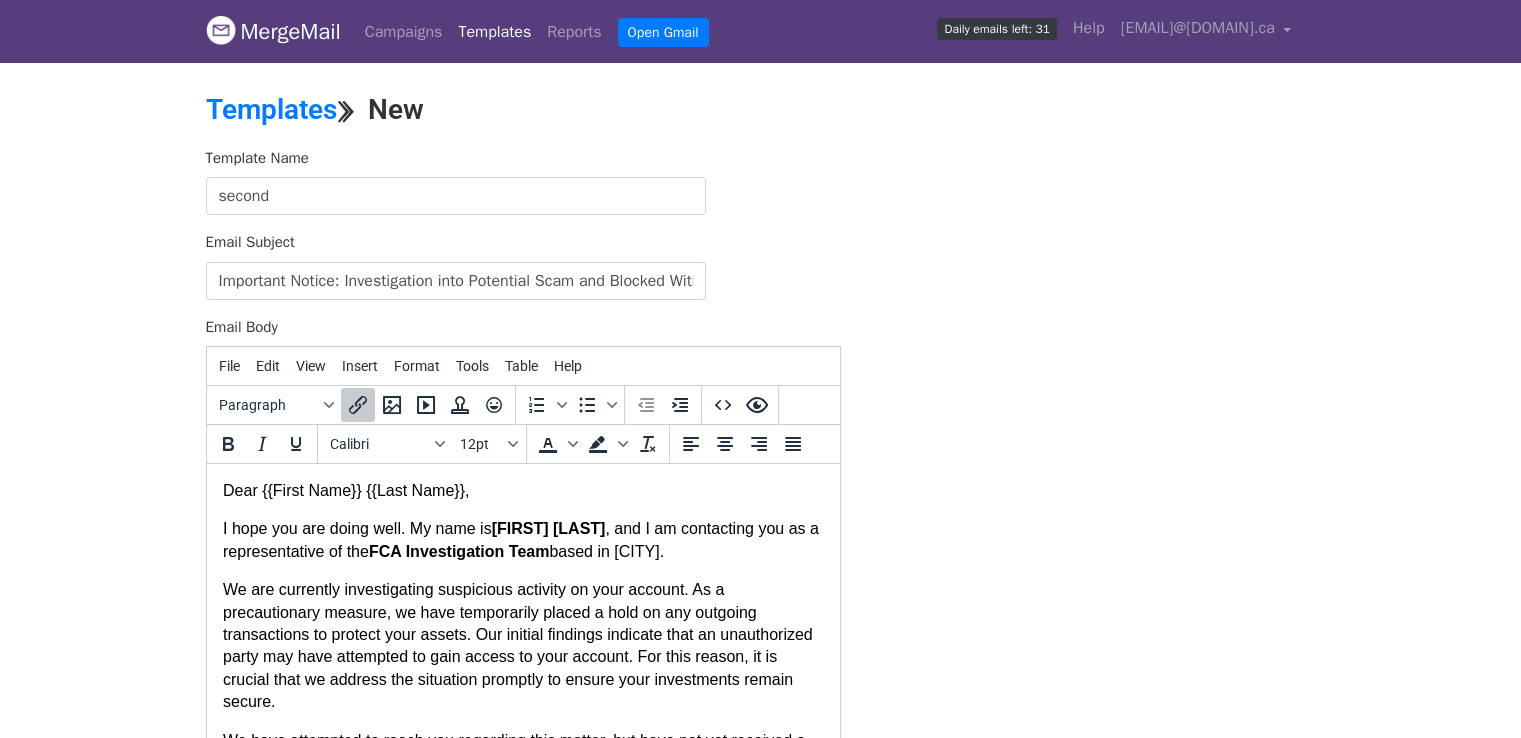 click on "Template Name
second
Email Subject
Important Notice: Investigation into Potential Scam and Blocked Withdrawal
Email Body
File Edit View Insert Format Tools Table Help Paragraph To open the popup, press Shift+Enter To open the popup, press Shift+Enter Calibri 12pt To open the popup, press Shift+Enter To open the popup, press Shift+Enter div  »  div  »  font  »  font  »  a  »  font 183 words Powered by Tiny
Save" at bounding box center (761, 499) 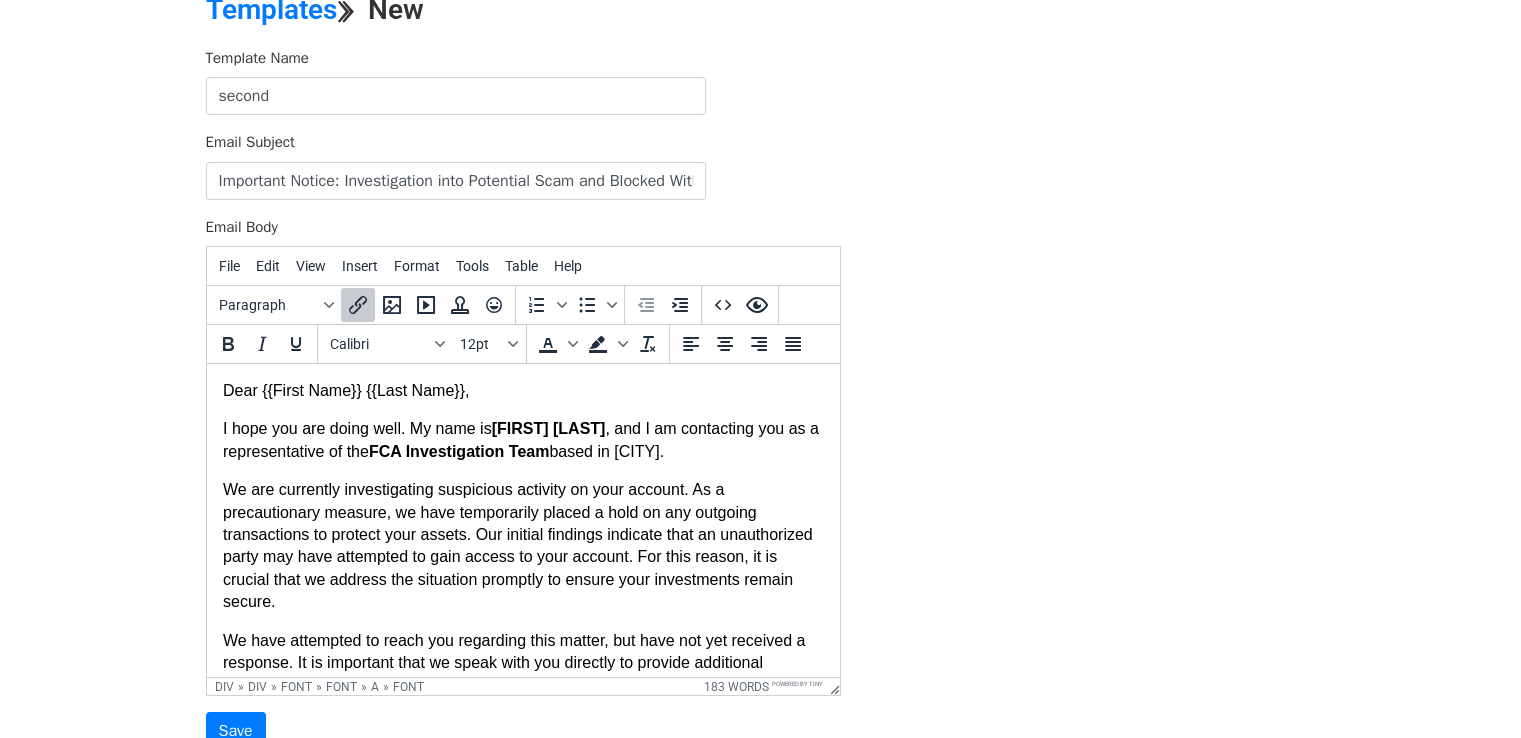 click on "Dear {{First Name}} {{Last Name}}," at bounding box center (522, 391) 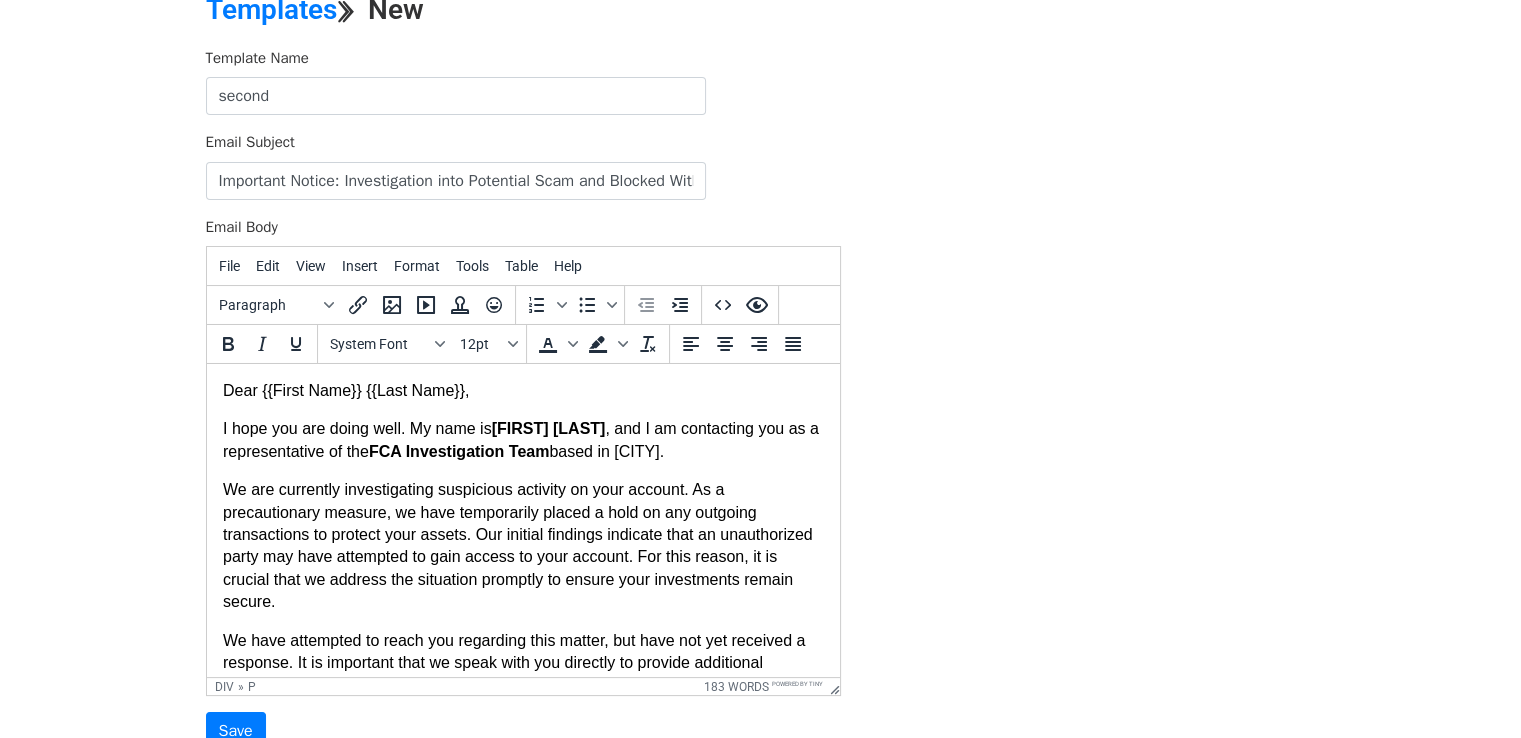 click on "Dear {{First Name}} {{Last Name}}," at bounding box center (522, 391) 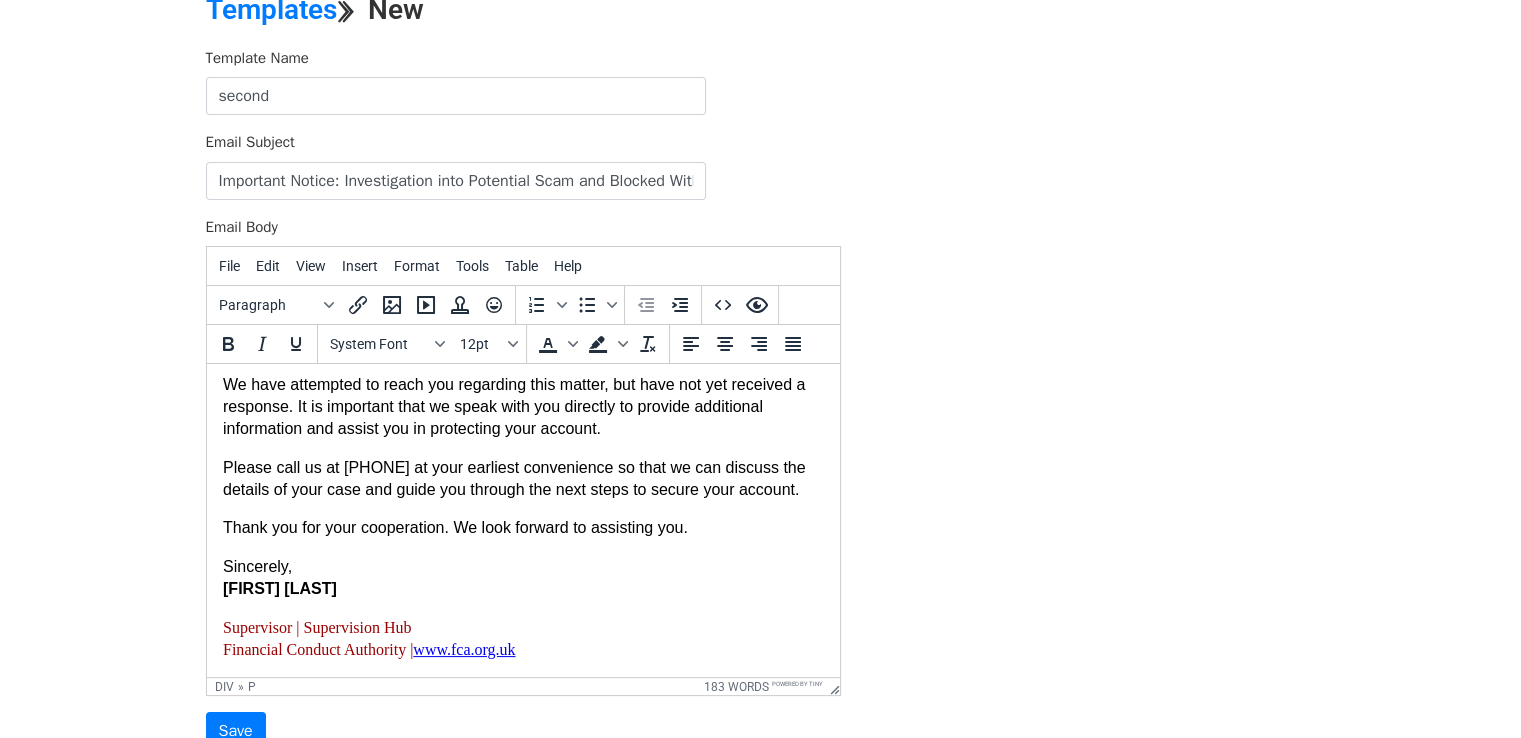 scroll, scrollTop: 272, scrollLeft: 0, axis: vertical 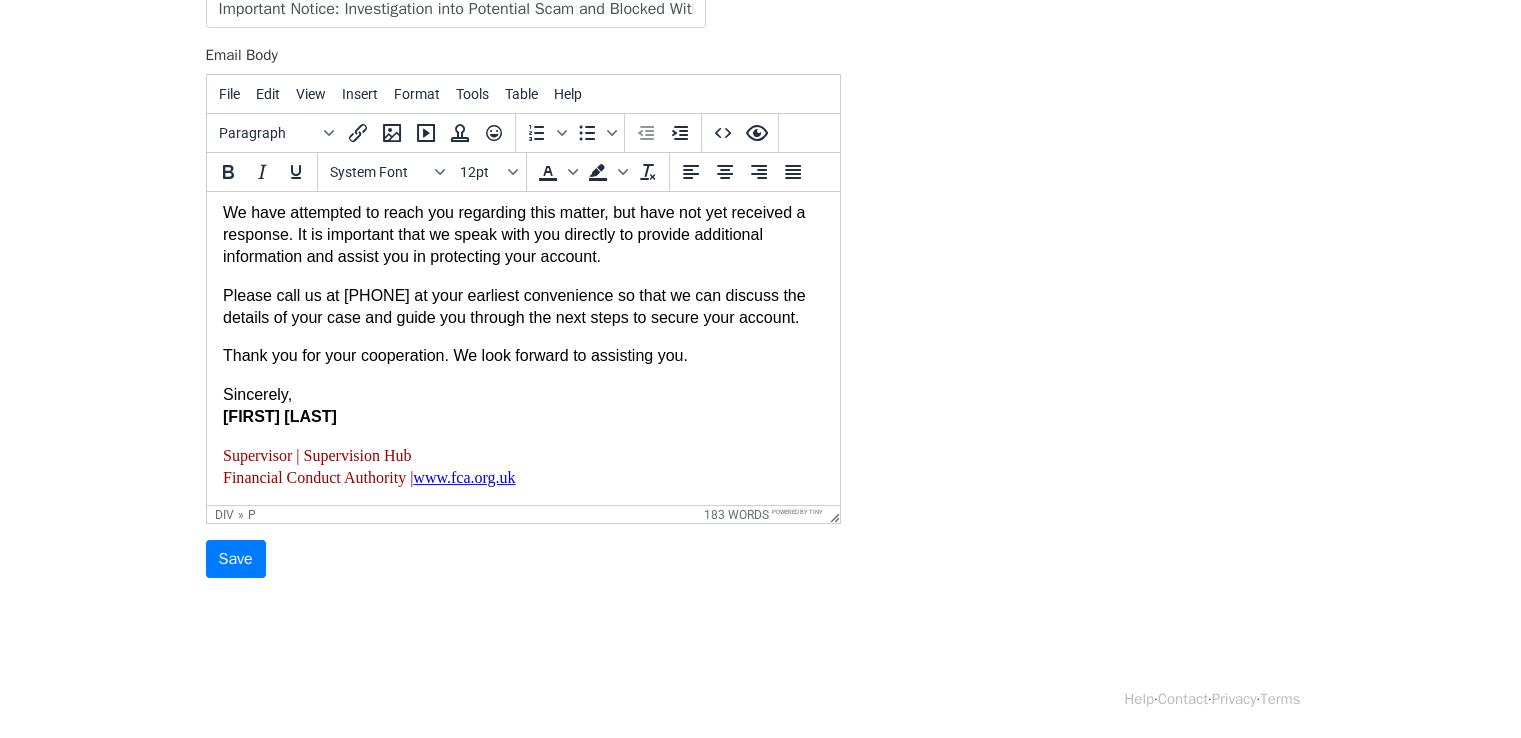 click on "Supervisor | Supervision Hub Financial Conduct Authority |  www.fca.org.uk" at bounding box center [522, 467] 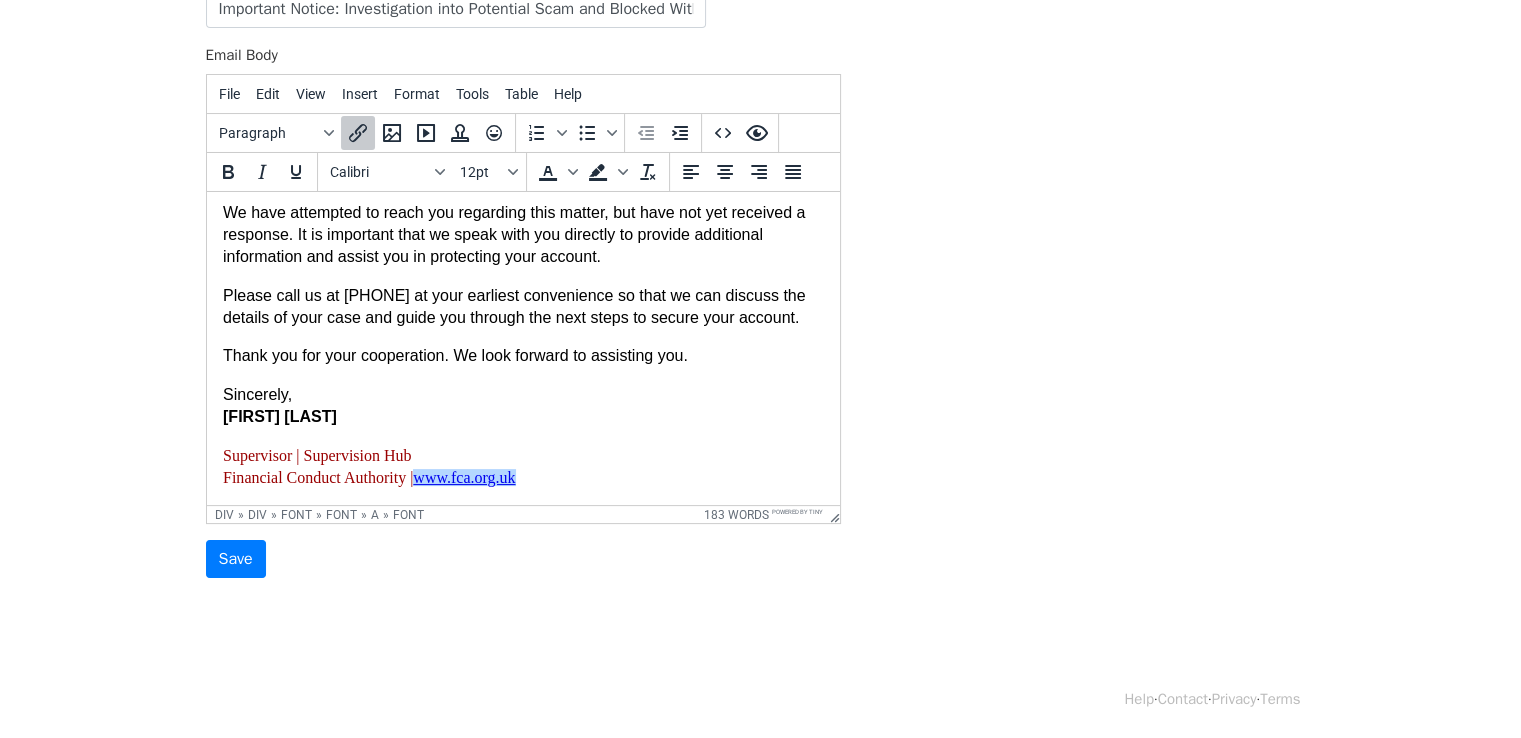 click on "Supervisor | Supervision Hub Financial Conduct Authority |  www.fca.org.uk﻿" at bounding box center [522, 467] 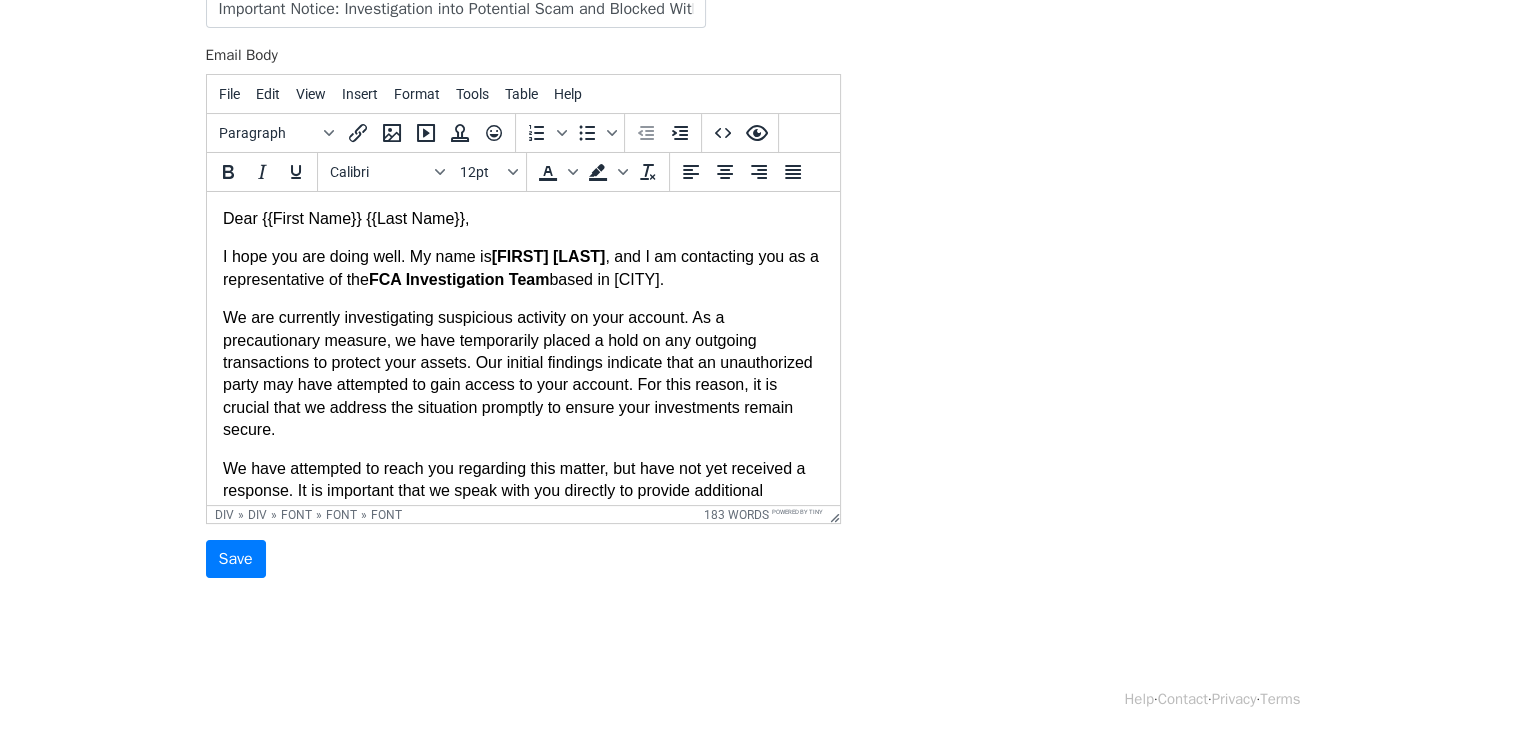 scroll, scrollTop: 280, scrollLeft: 0, axis: vertical 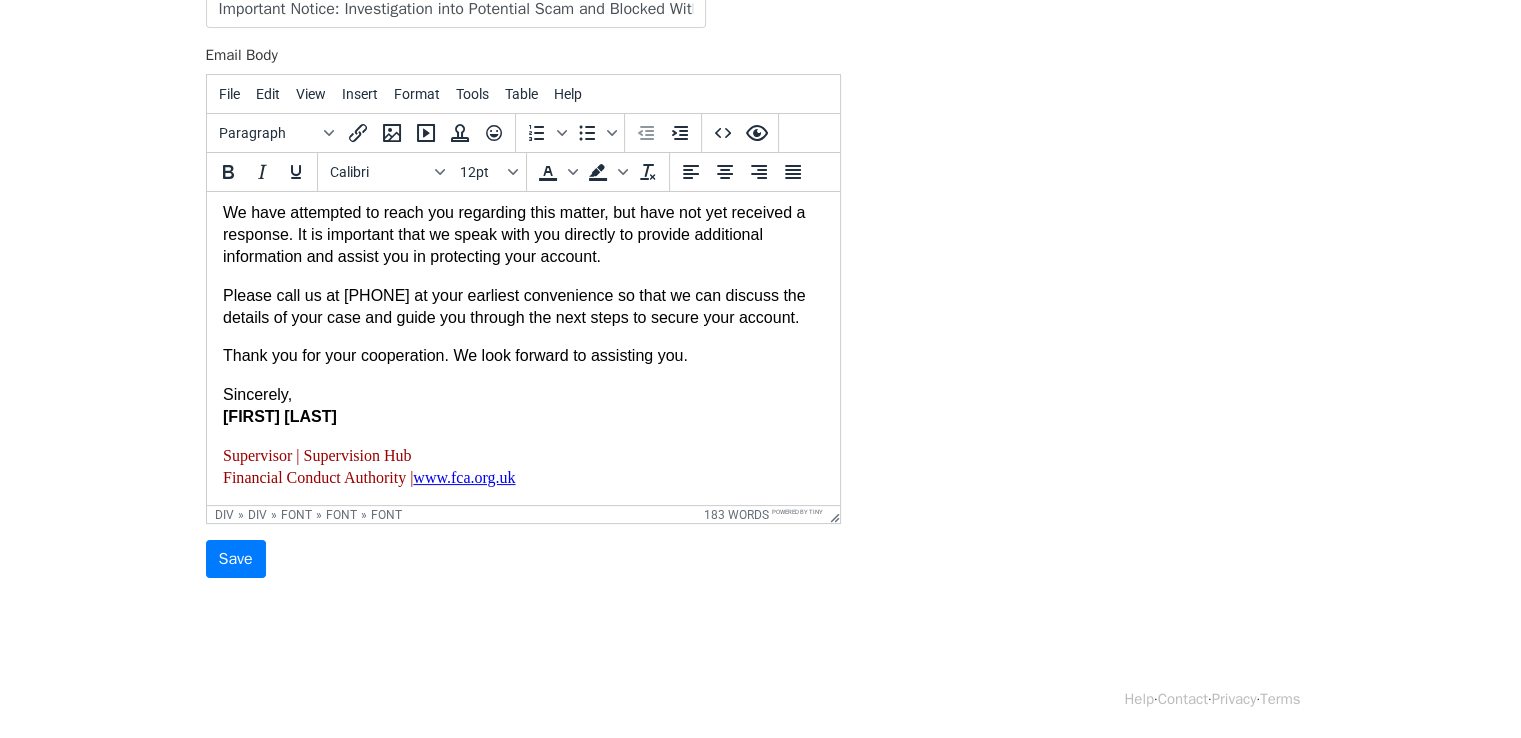 click on "[FIRST] [LAST]" at bounding box center (279, 416) 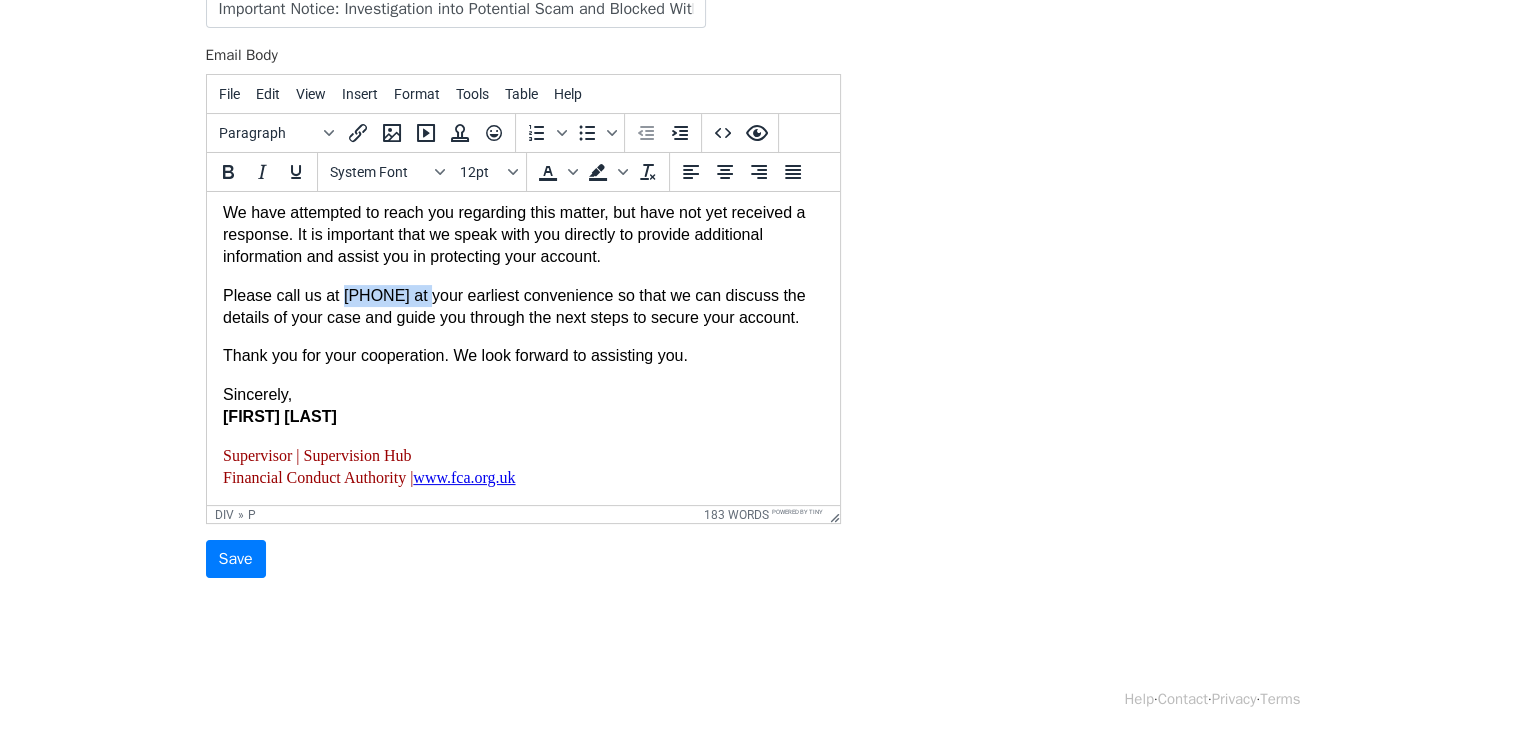 drag, startPoint x: 337, startPoint y: 269, endPoint x: 428, endPoint y: 260, distance: 91.44397 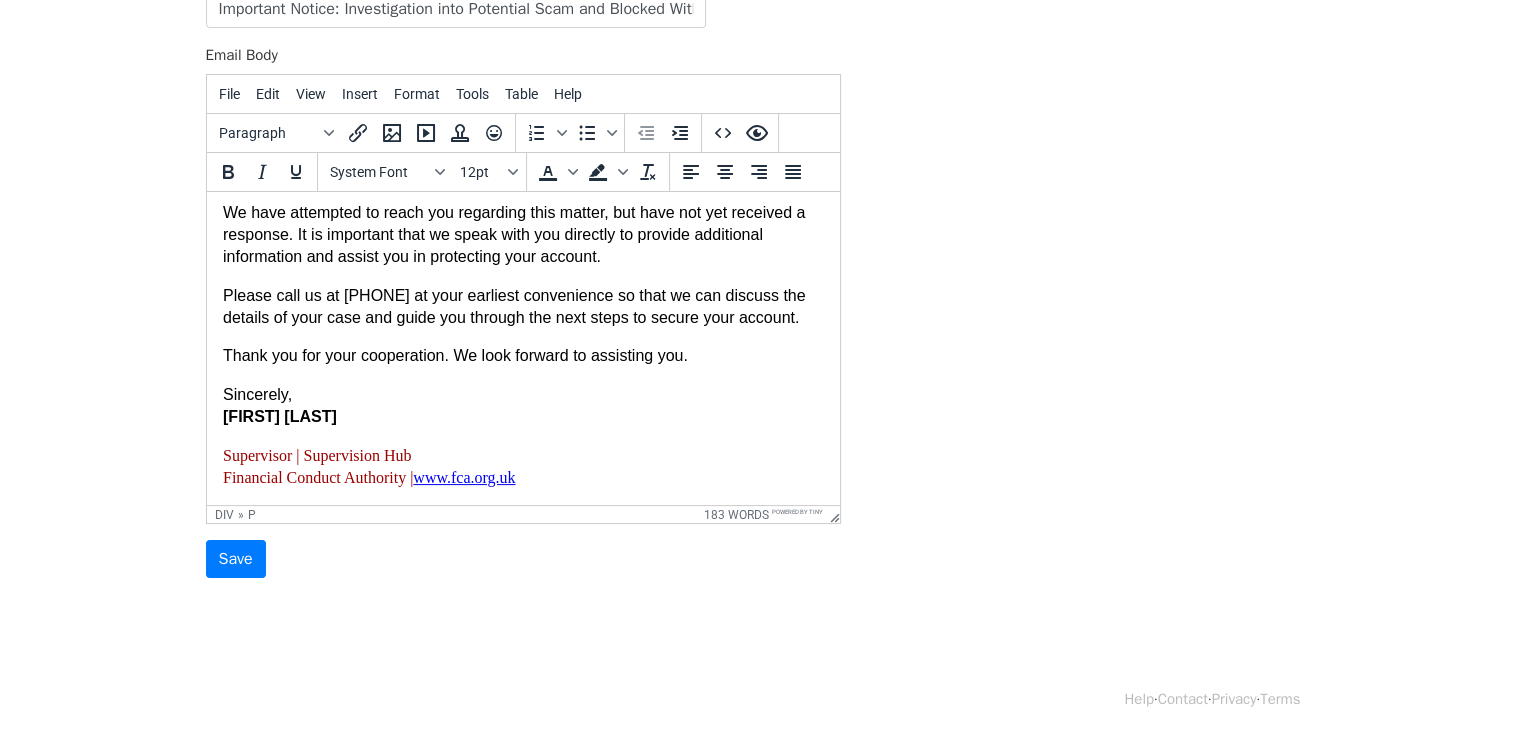 click on "Please call us at [PHONE] at your earliest convenience so that we can discuss the details of your case and guide you through the next steps to secure your account." at bounding box center (522, 307) 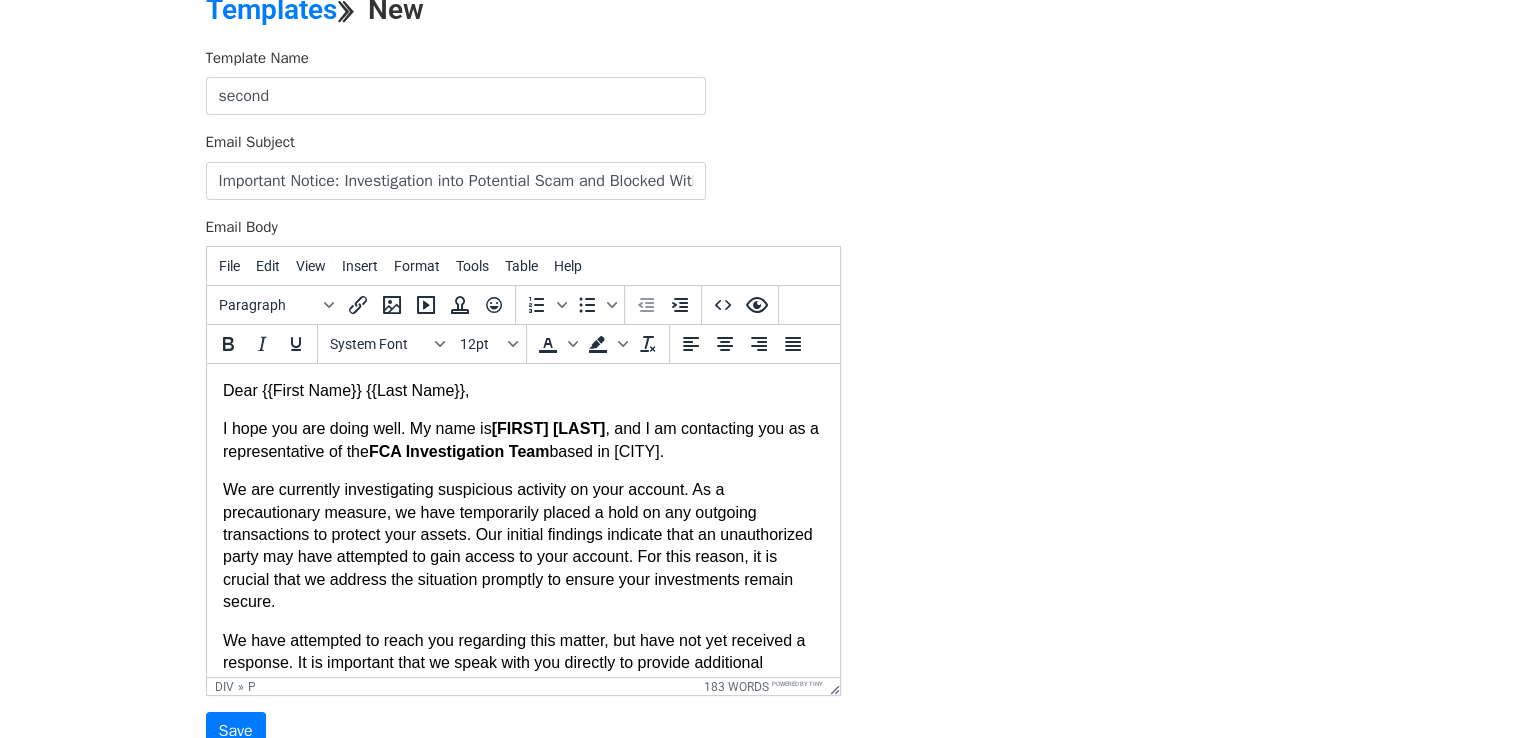 scroll, scrollTop: 272, scrollLeft: 0, axis: vertical 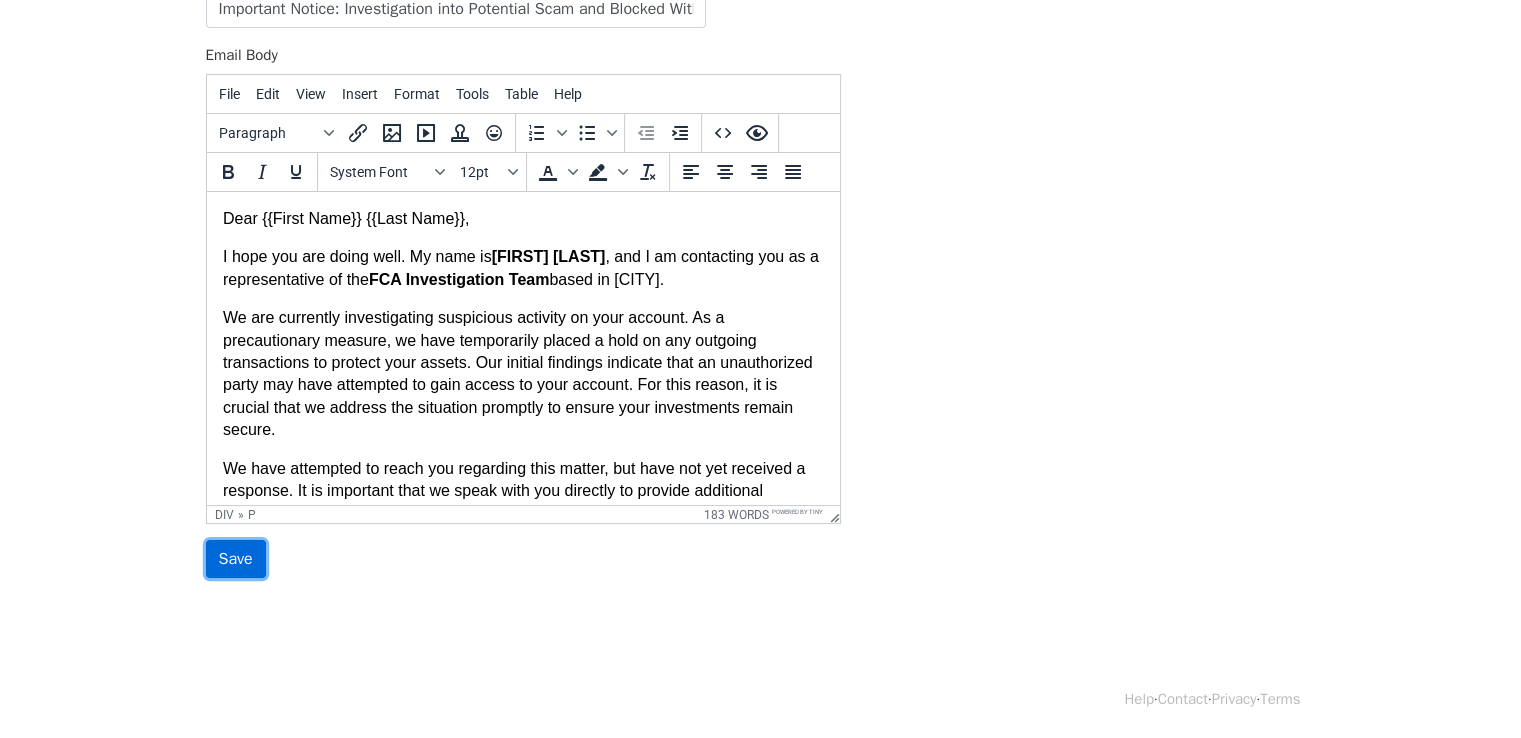 click on "Save" at bounding box center (236, 559) 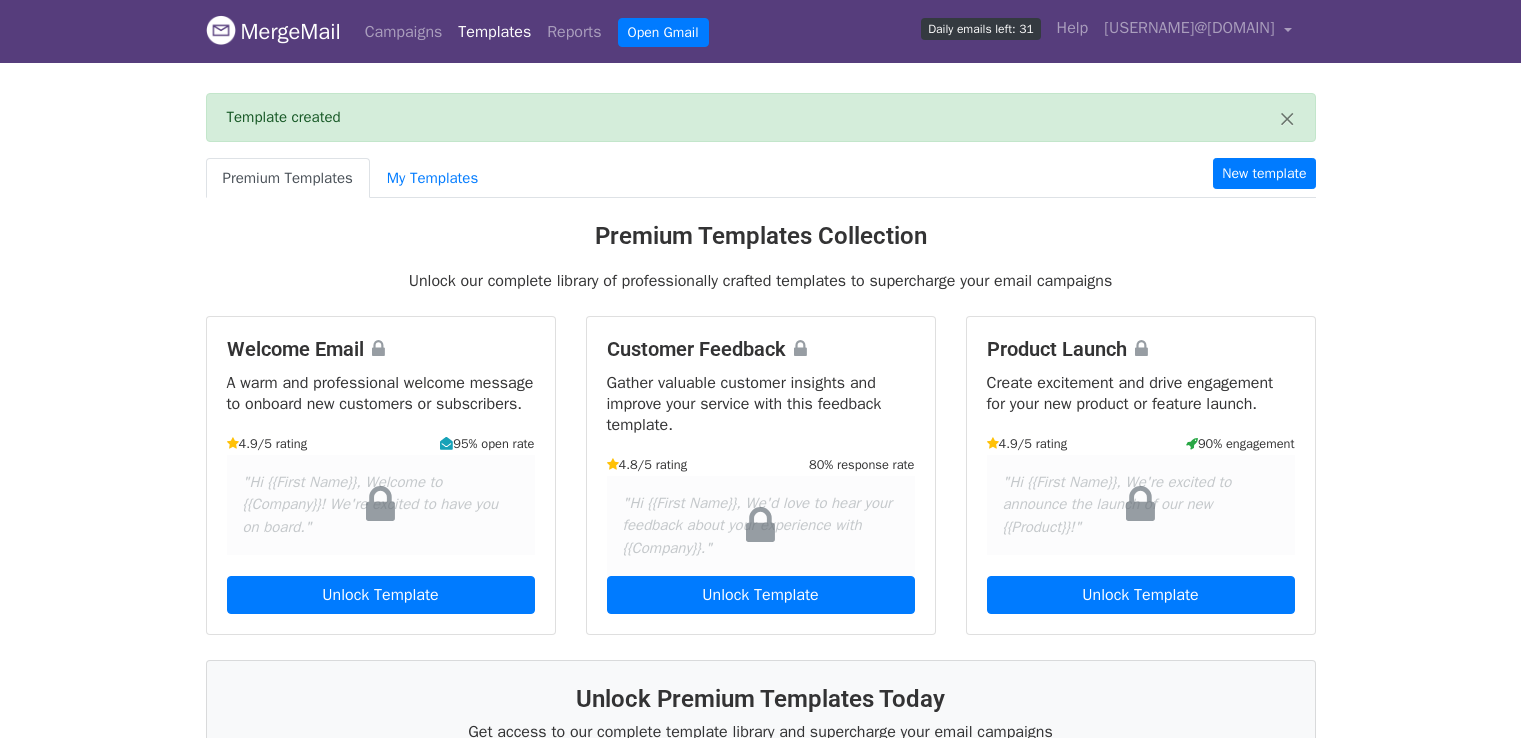 scroll, scrollTop: 0, scrollLeft: 0, axis: both 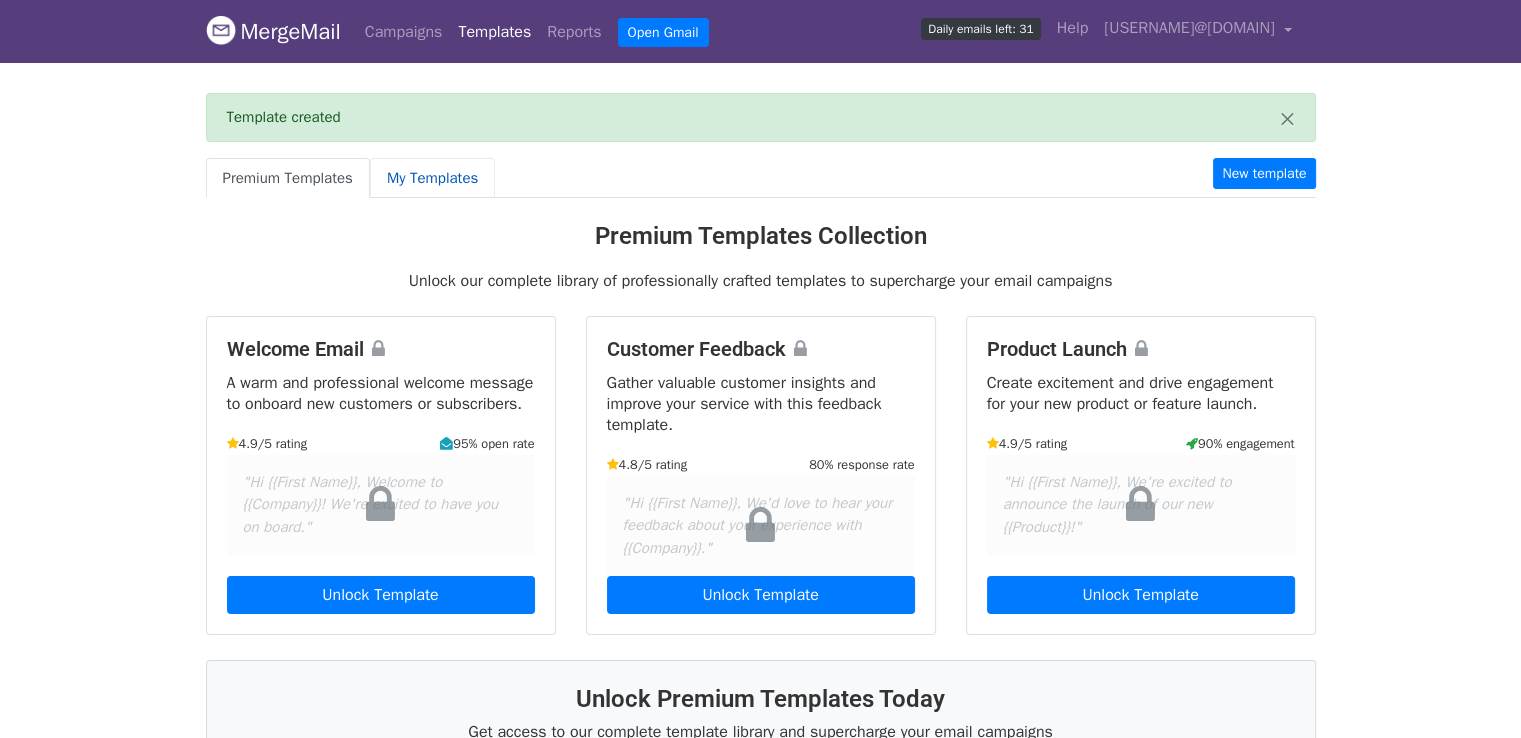 click on "My Templates" at bounding box center [432, 178] 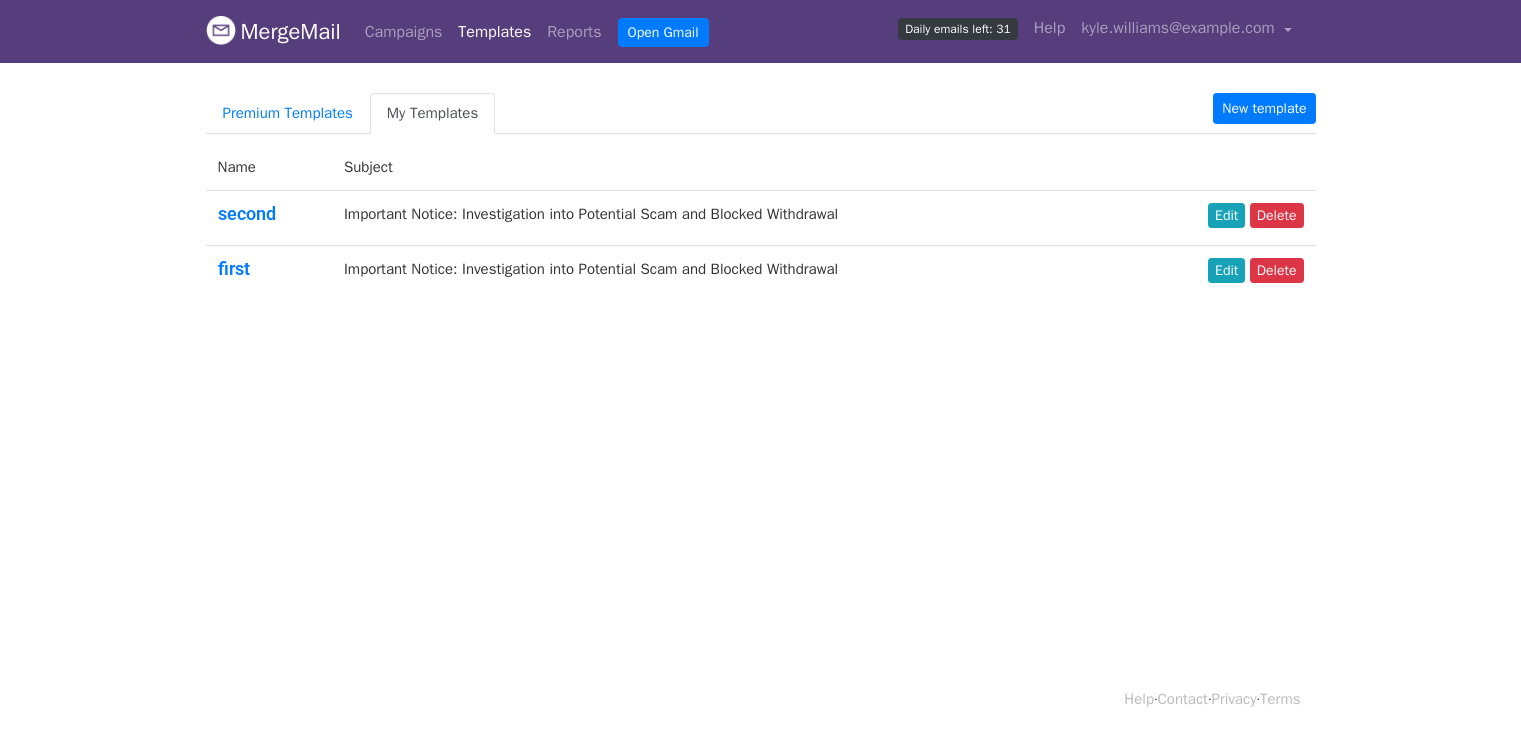 scroll, scrollTop: 0, scrollLeft: 0, axis: both 